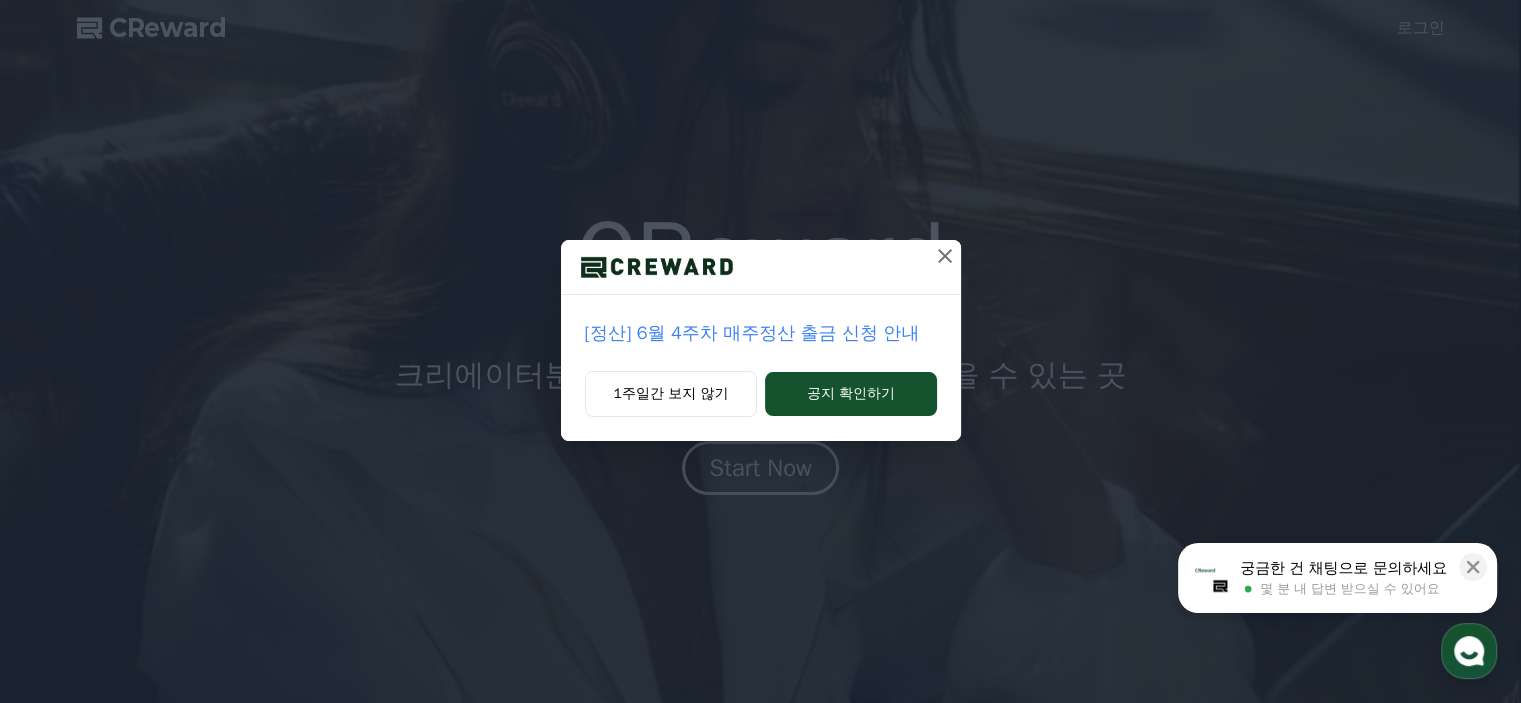scroll, scrollTop: 0, scrollLeft: 0, axis: both 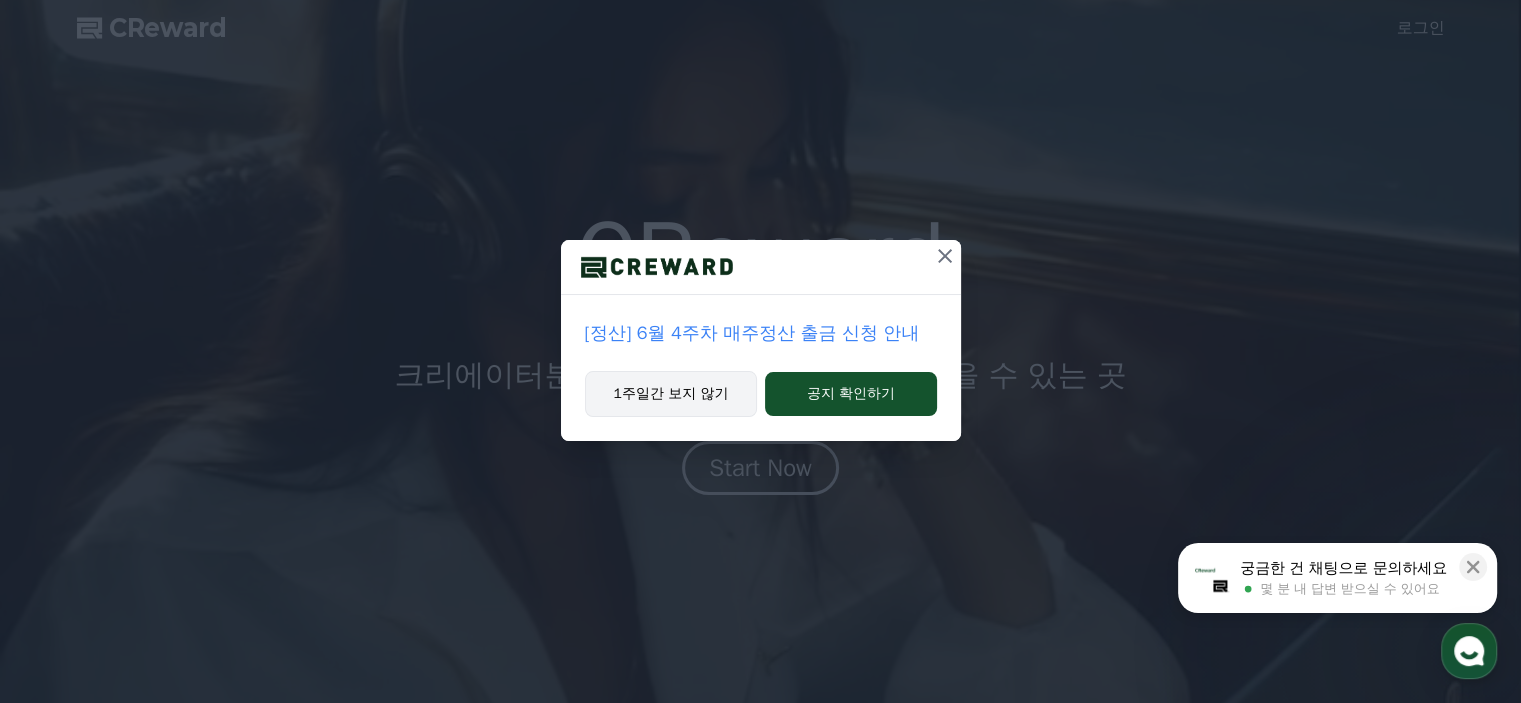 click on "1주일간 보지 않기" at bounding box center [671, 394] 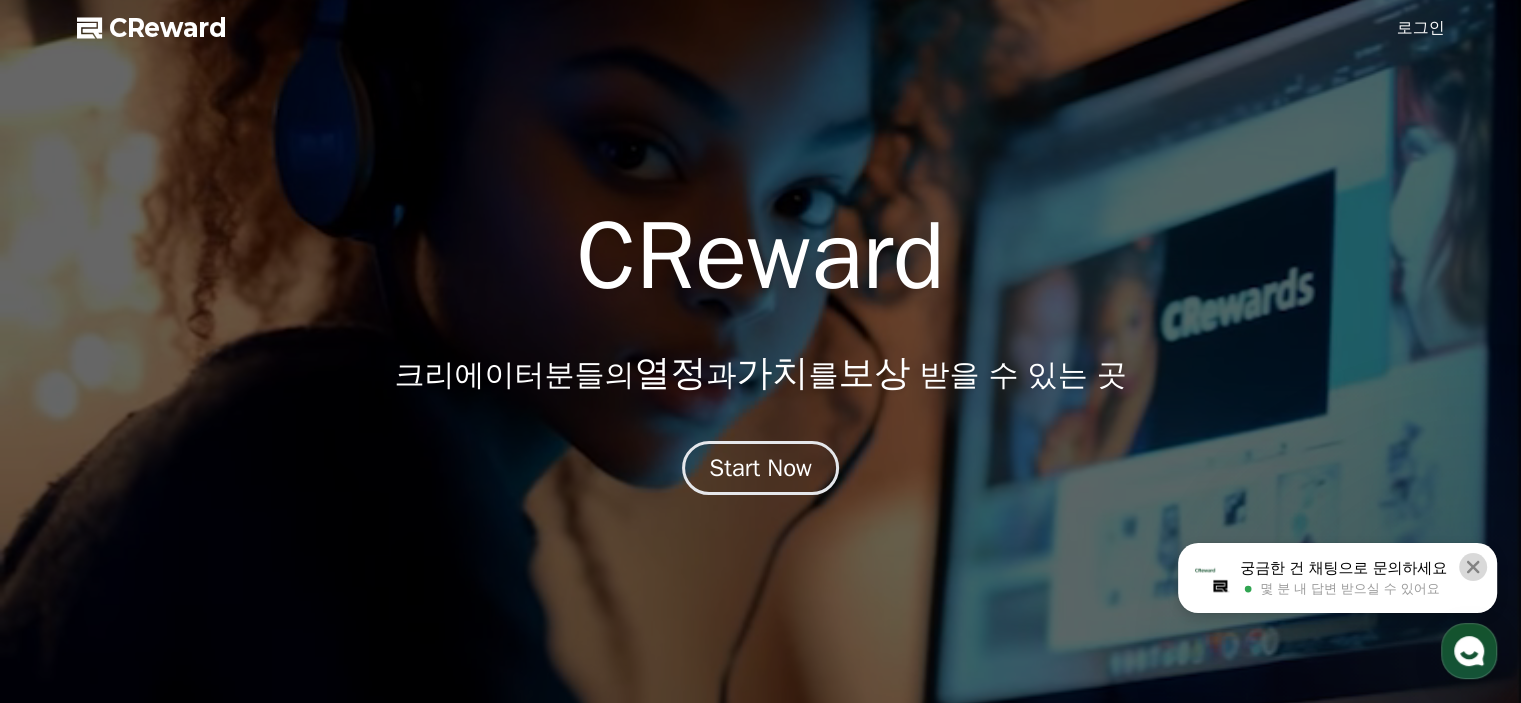 click at bounding box center (1473, 567) 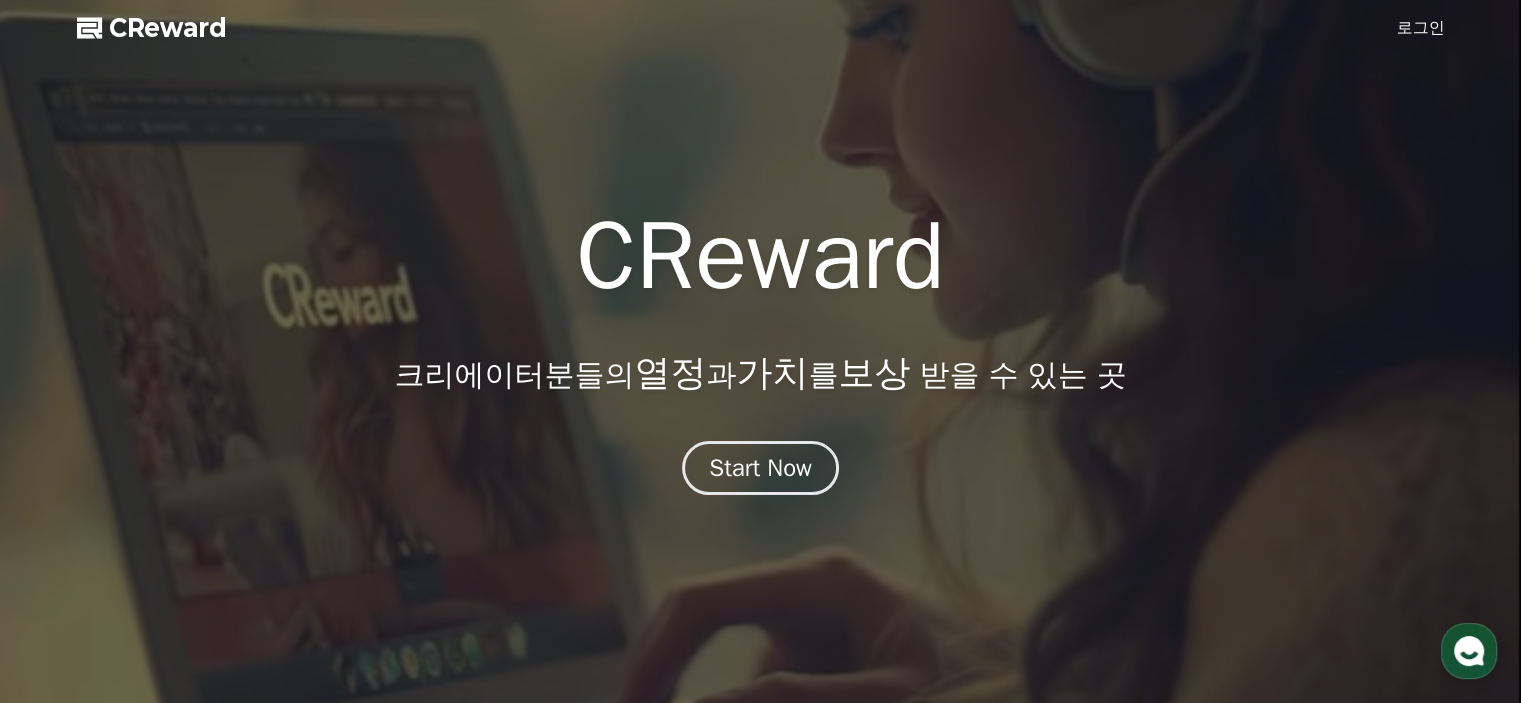 click on "로그인" at bounding box center [1421, 28] 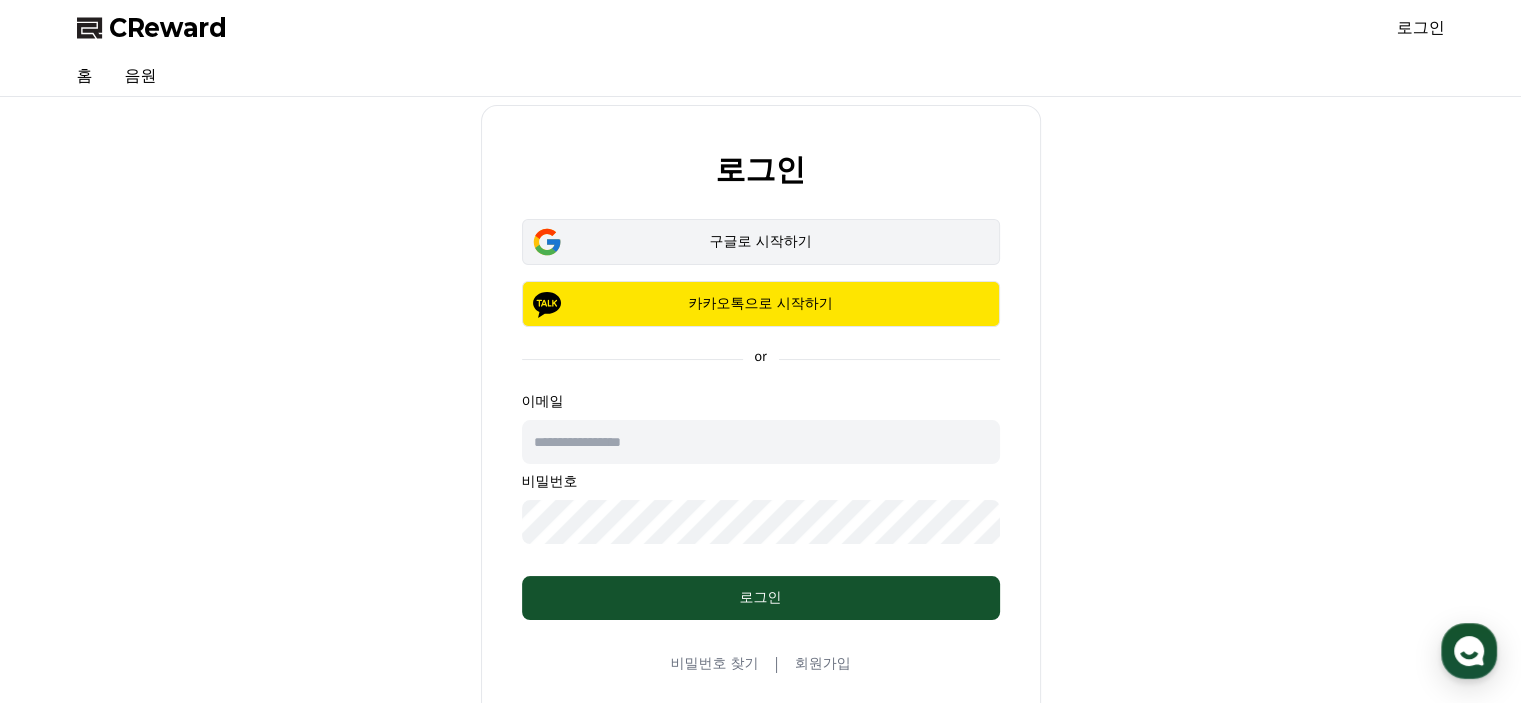 click on "구글로 시작하기" at bounding box center (761, 242) 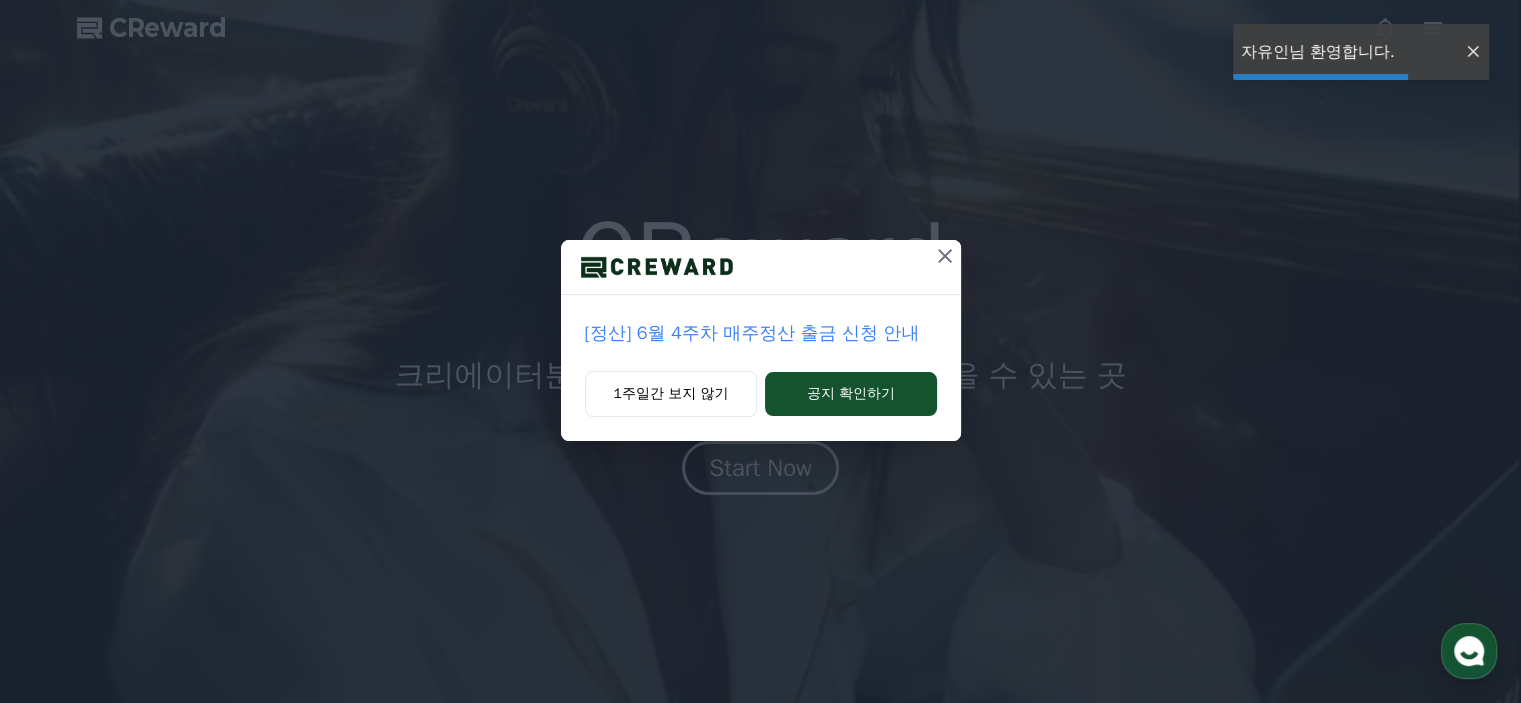 scroll, scrollTop: 0, scrollLeft: 0, axis: both 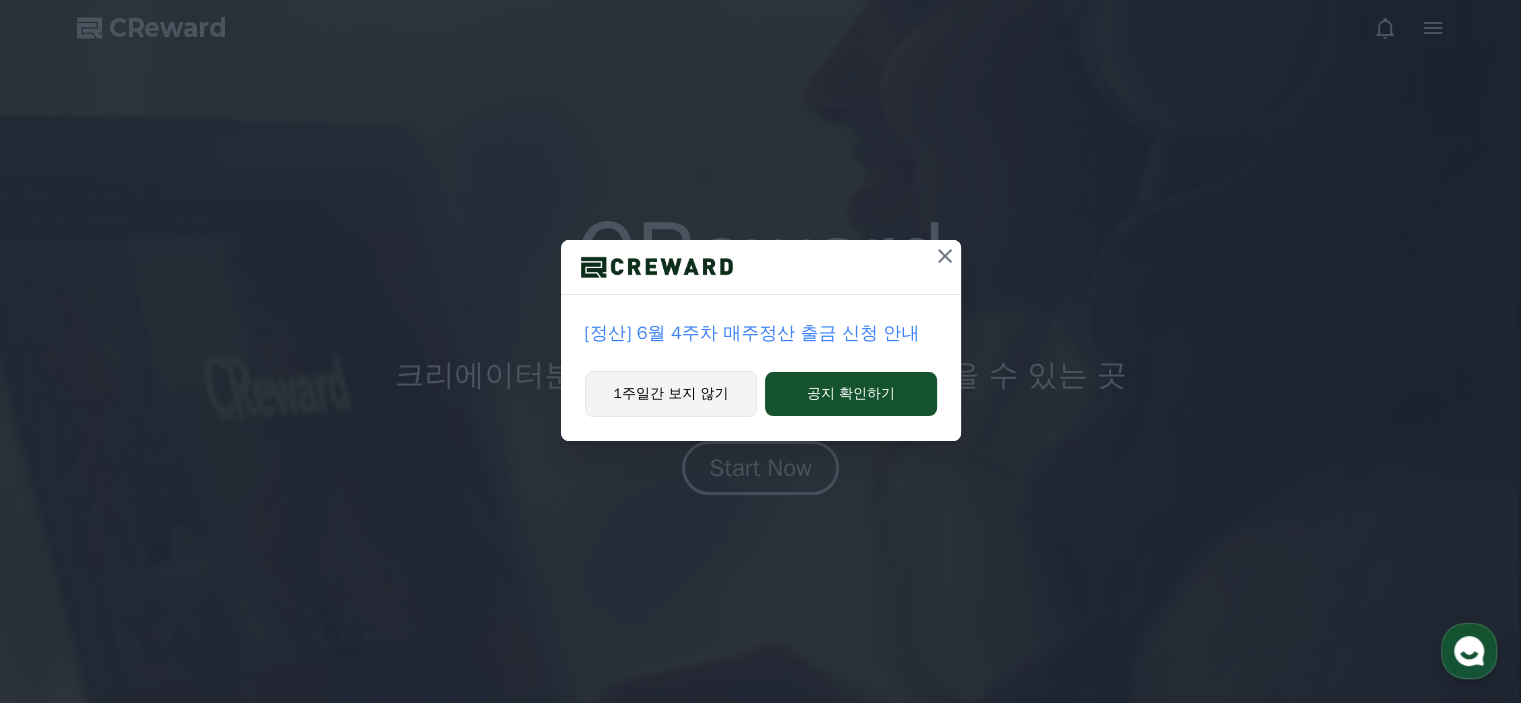 click on "1주일간 보지 않기" at bounding box center [671, 394] 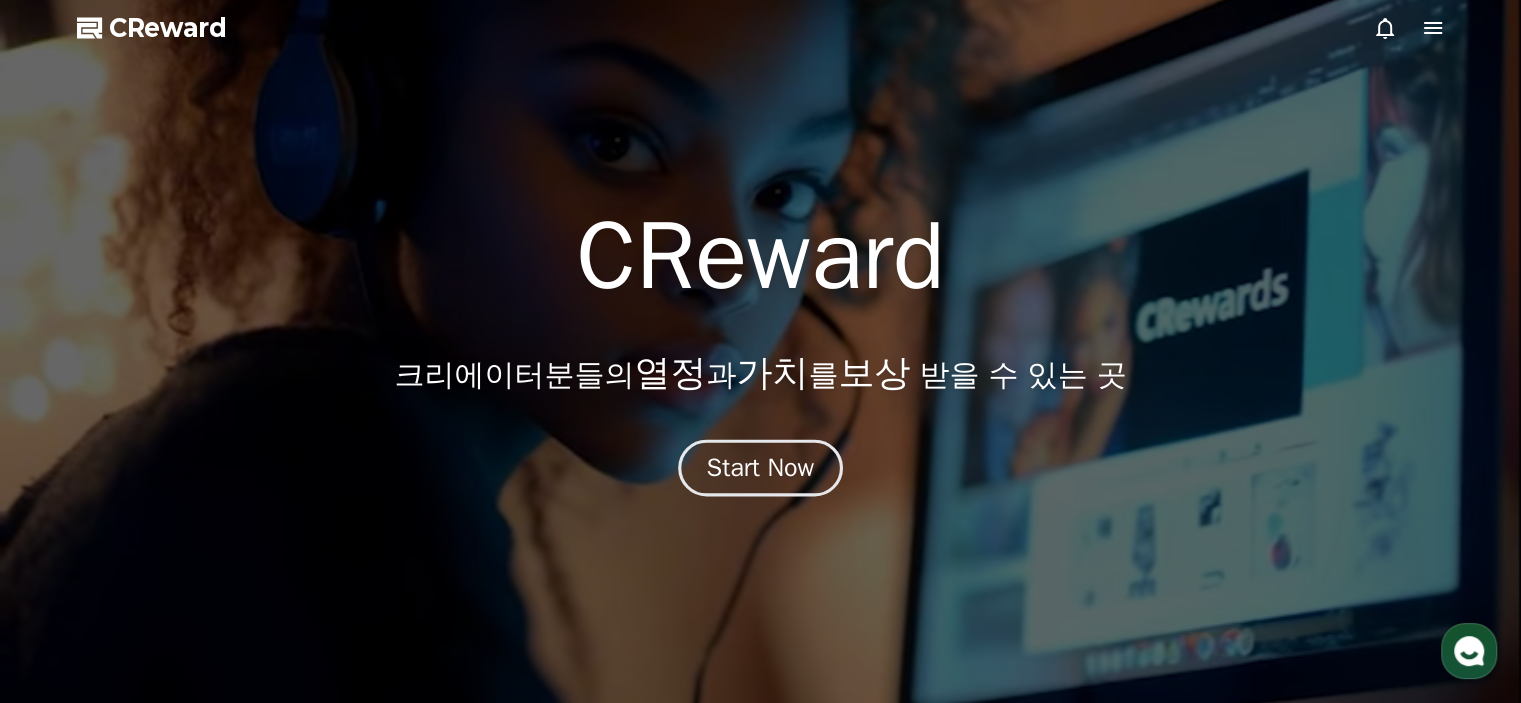 click on "Start Now" at bounding box center [761, 468] 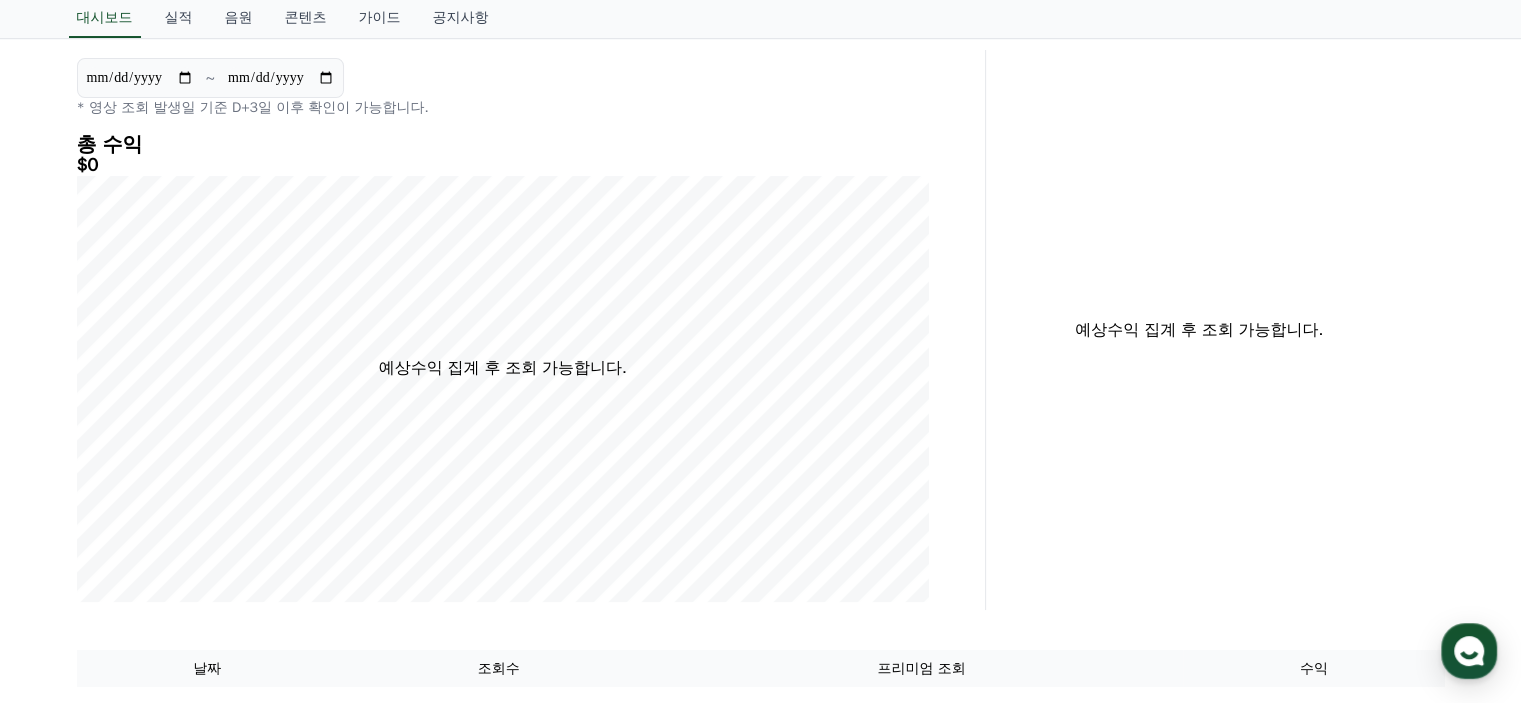 scroll, scrollTop: 0, scrollLeft: 0, axis: both 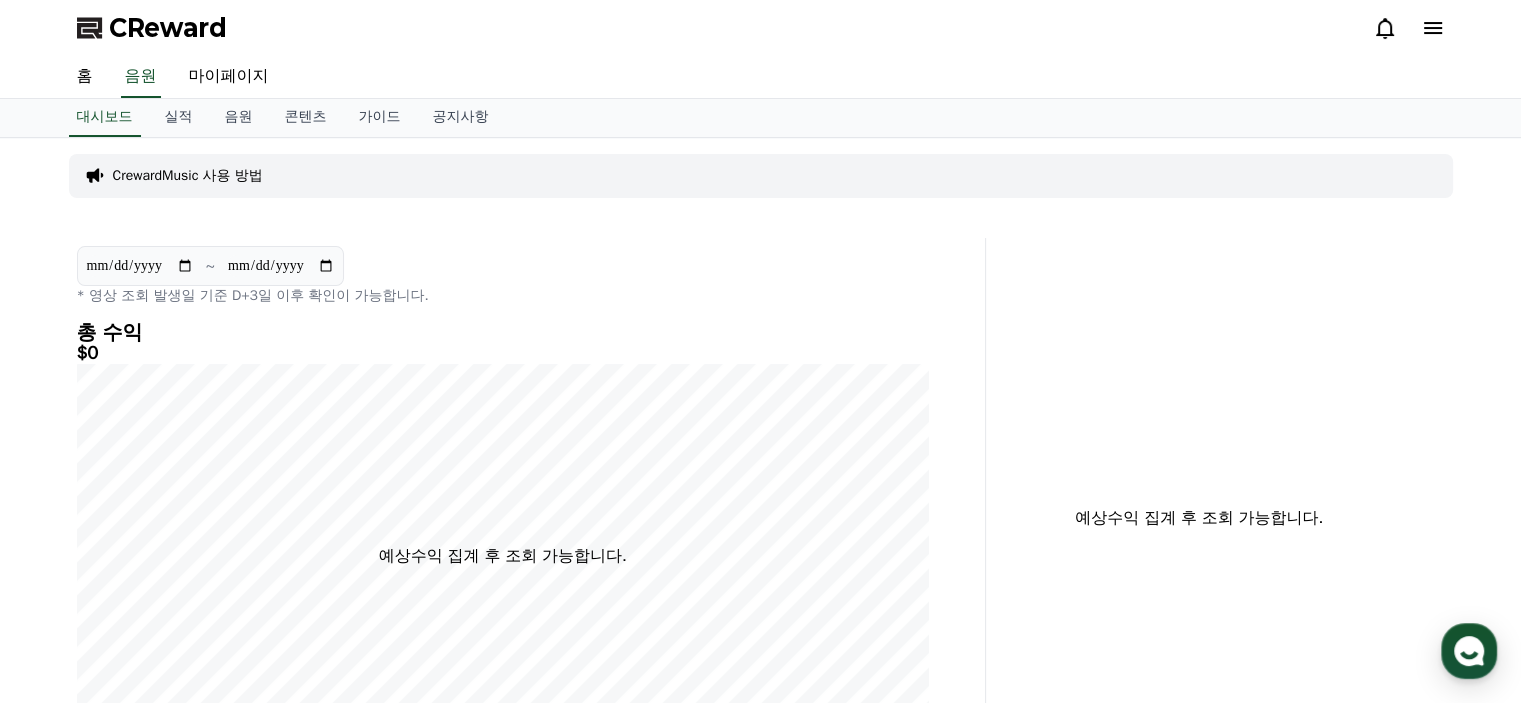 click on "CReward" at bounding box center (168, 28) 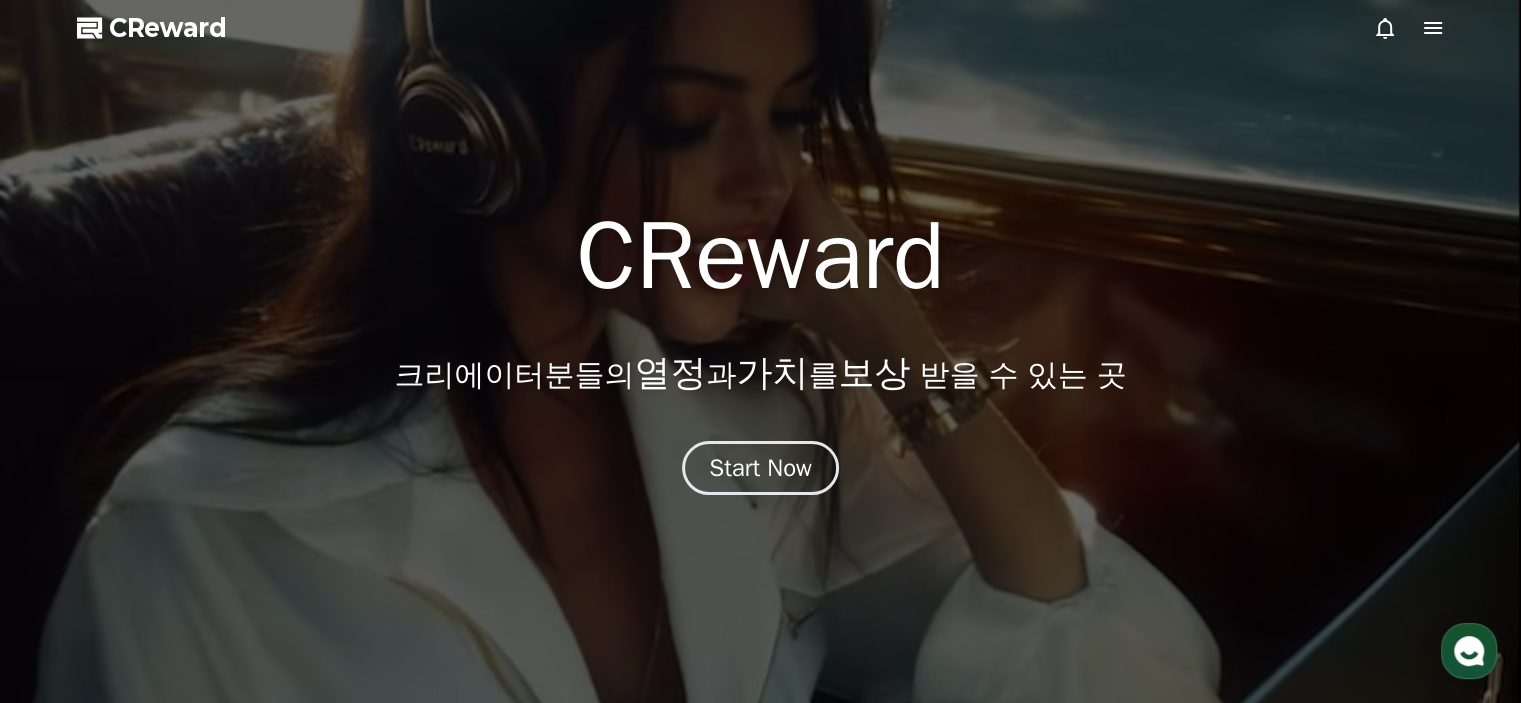 drag, startPoint x: 409, startPoint y: 1, endPoint x: 363, endPoint y: 382, distance: 383.76685 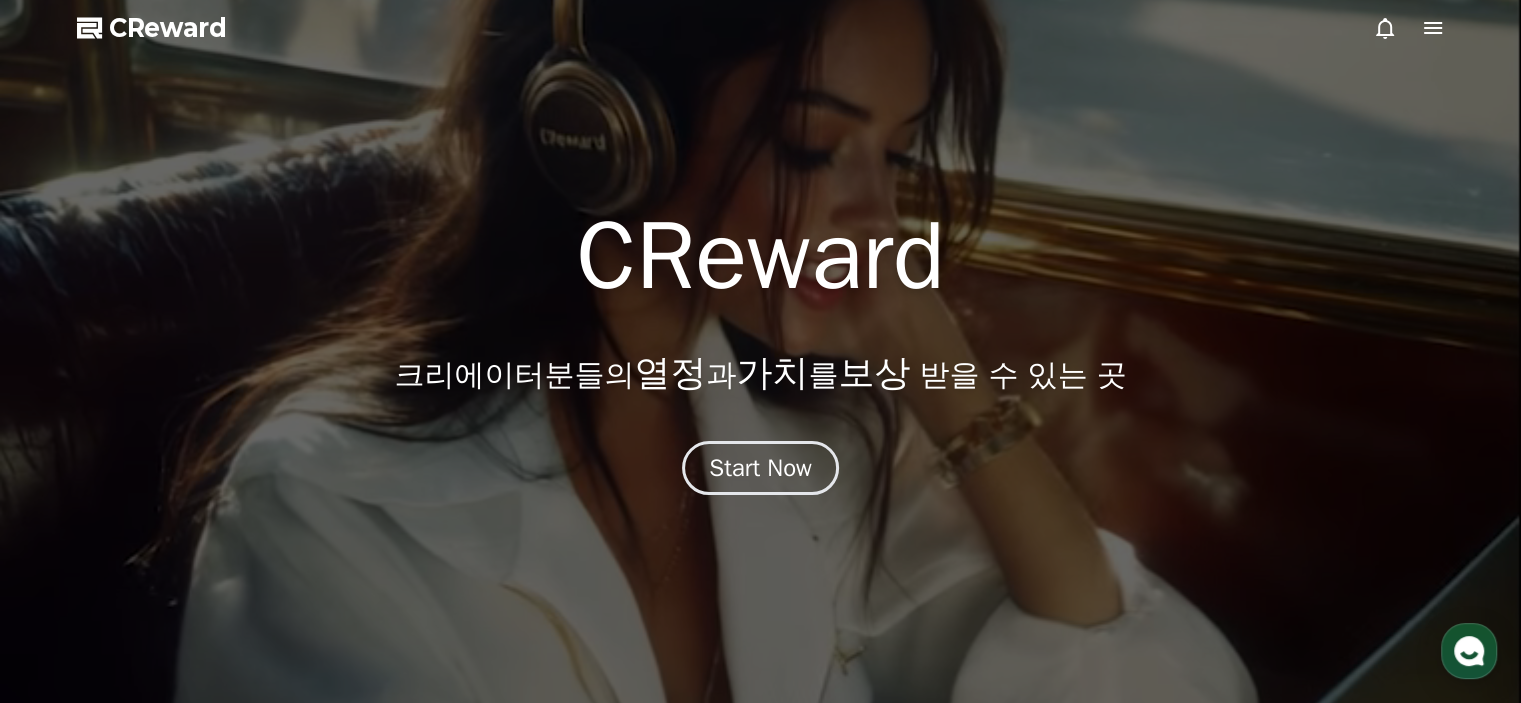 click on "CReward   크리에이터분들의  열정 과  가치 를  보상   받을 수 있는 곳" at bounding box center (760, 301) 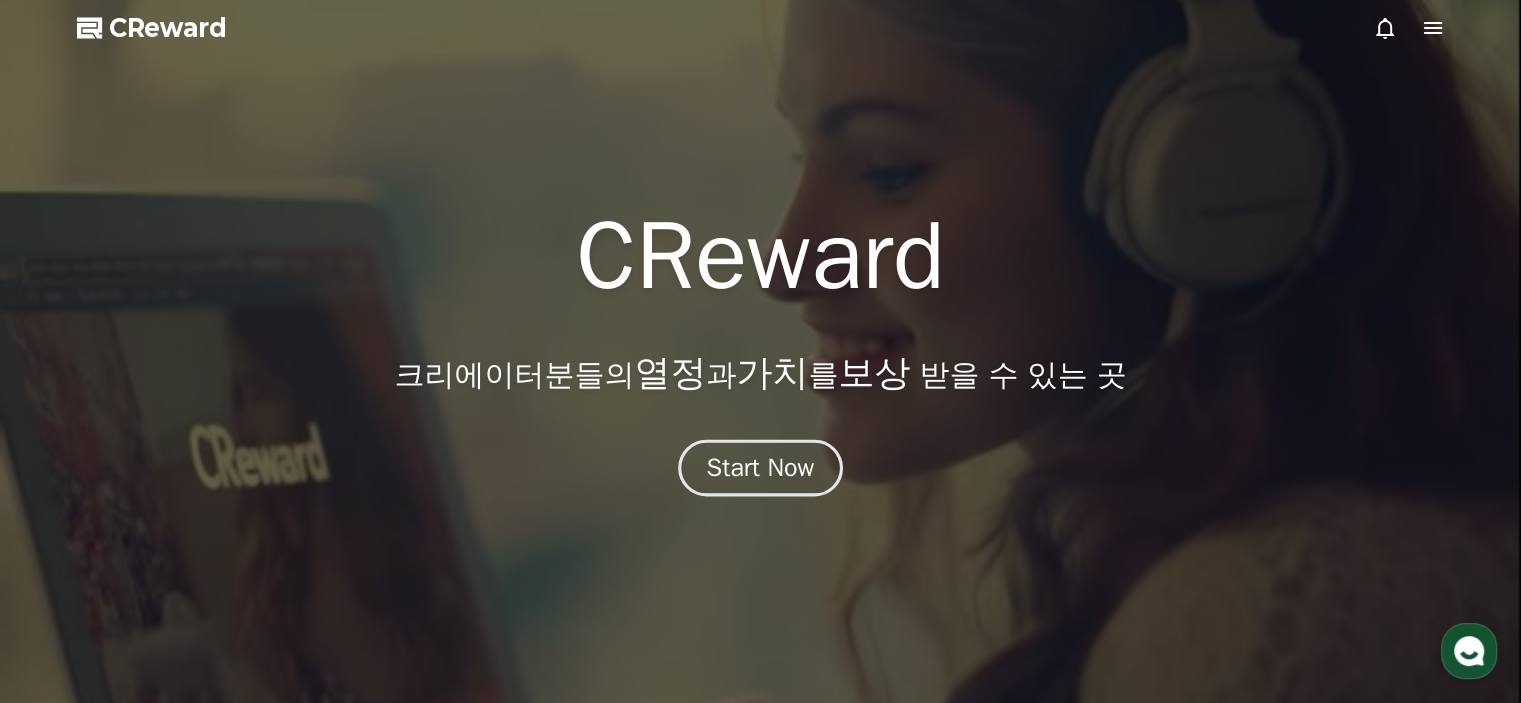 click on "Start Now" at bounding box center (761, 468) 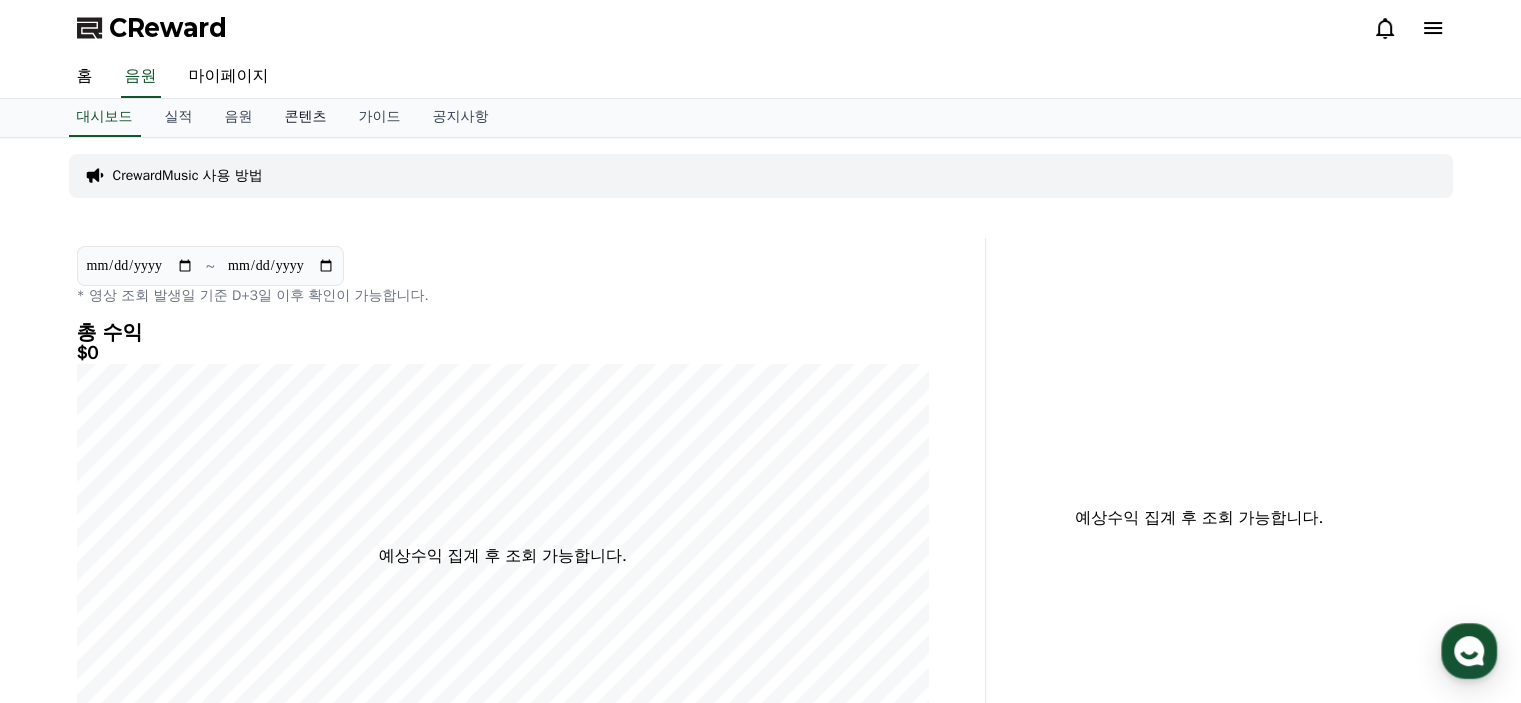 click on "콘텐츠" at bounding box center (306, 118) 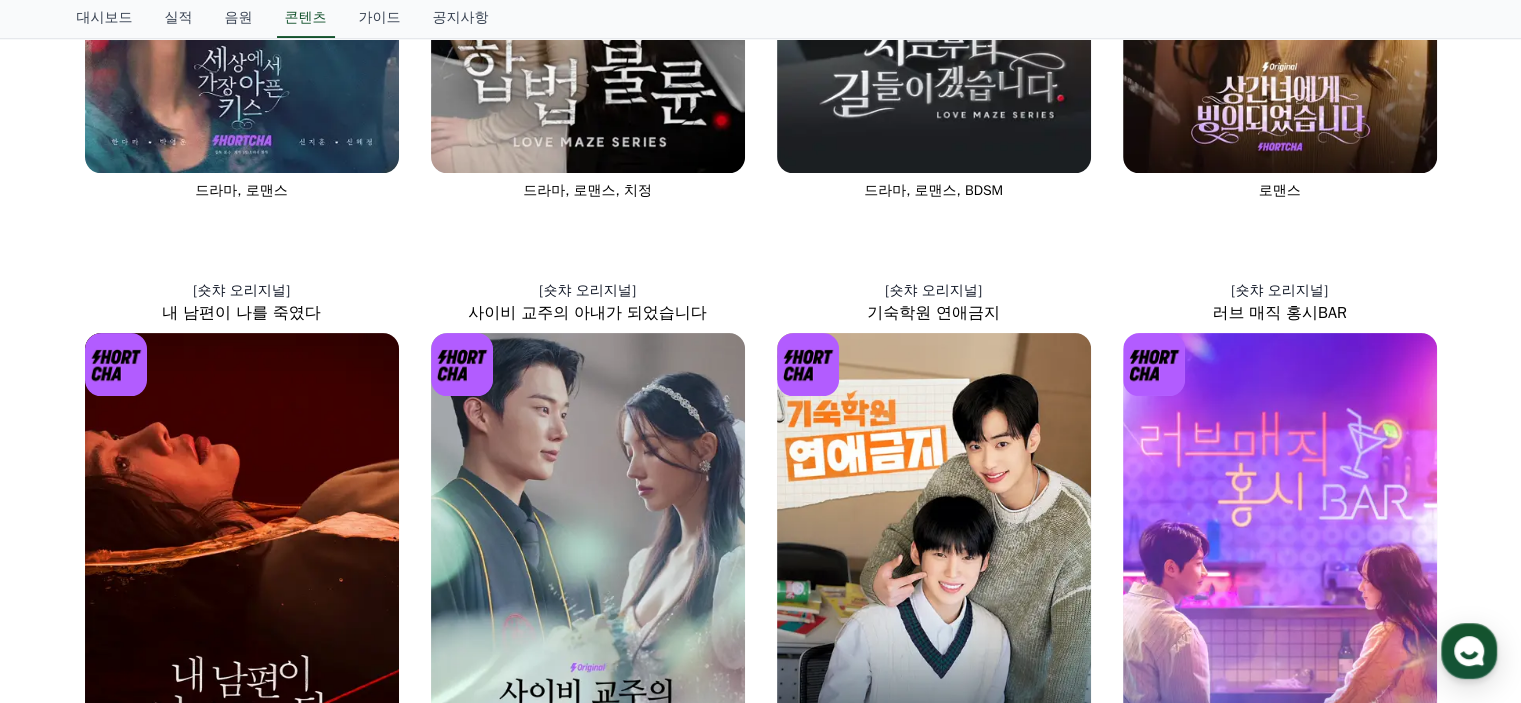 scroll, scrollTop: 136, scrollLeft: 0, axis: vertical 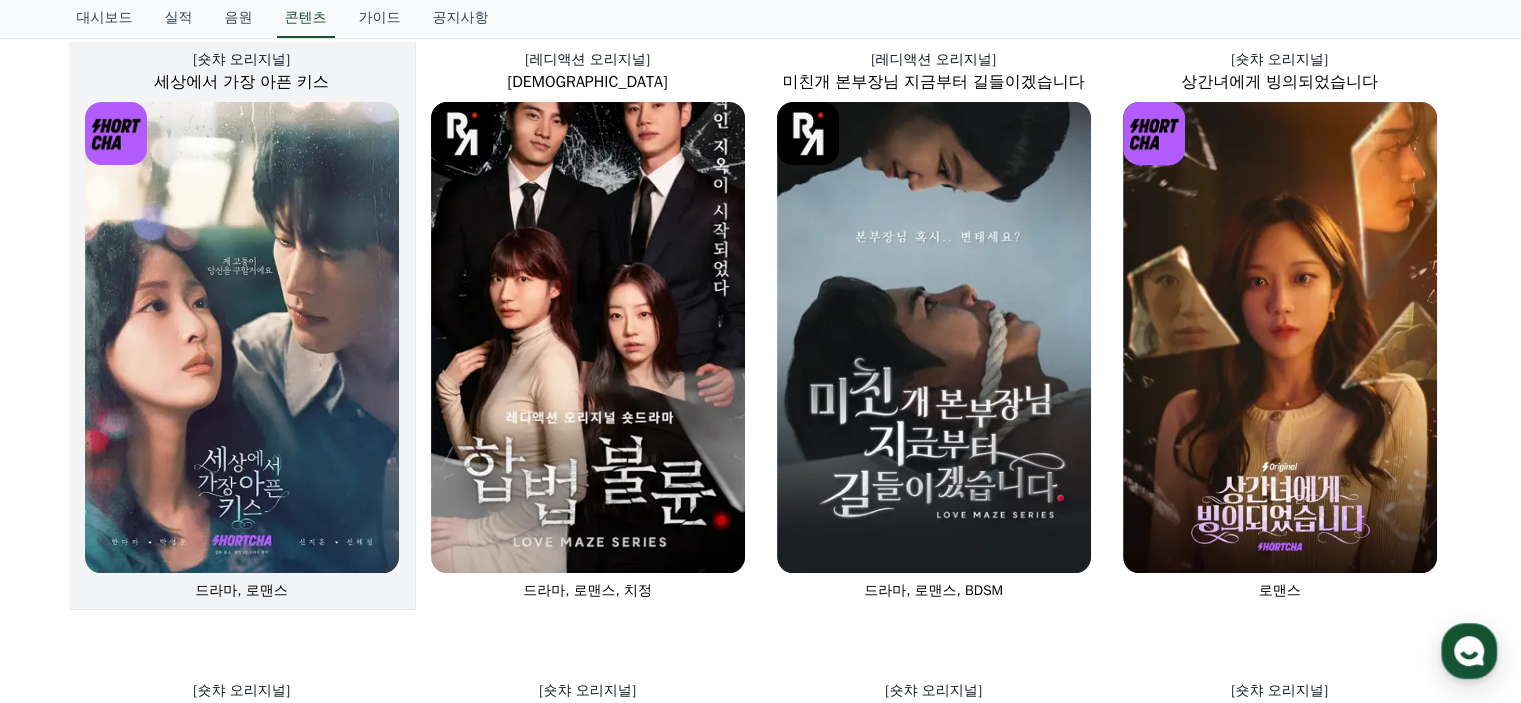 click at bounding box center [242, 337] 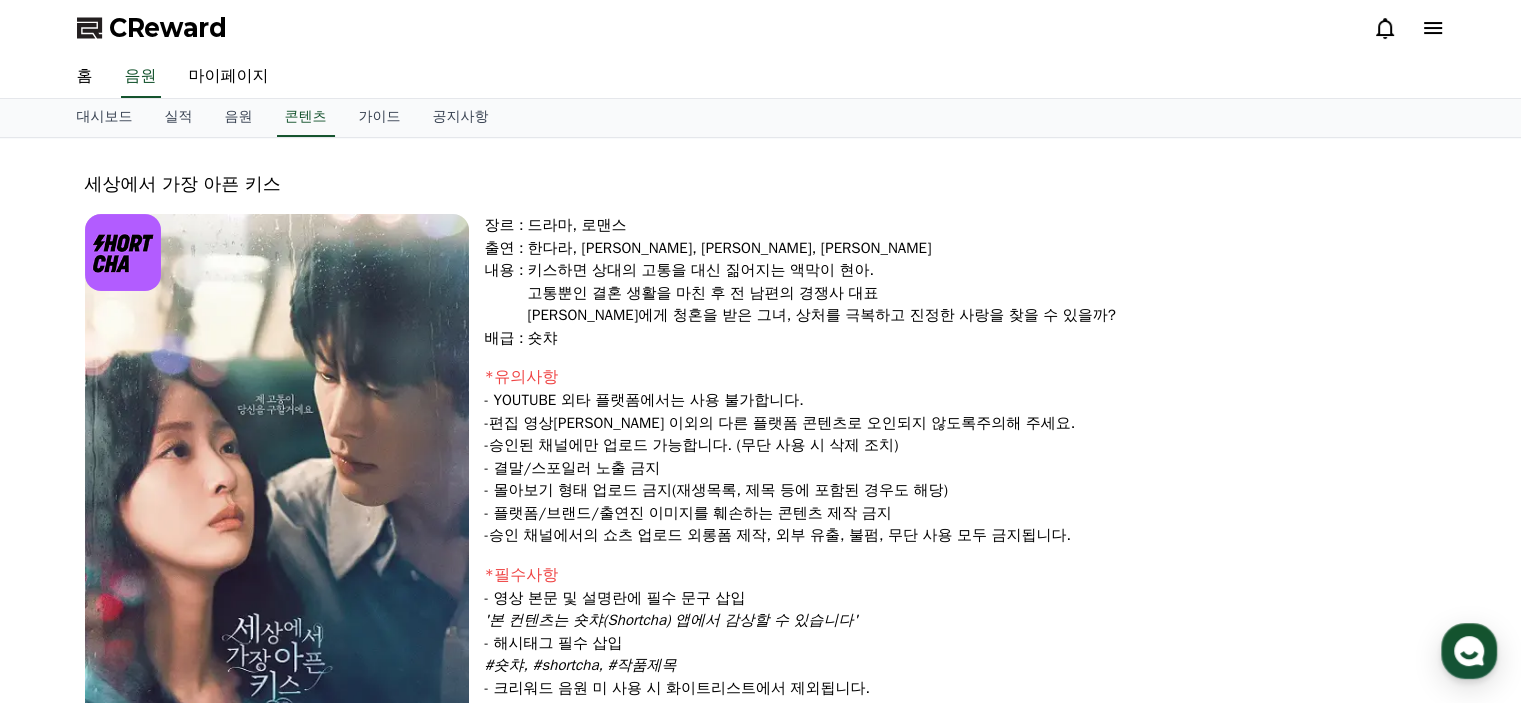 scroll, scrollTop: 100, scrollLeft: 0, axis: vertical 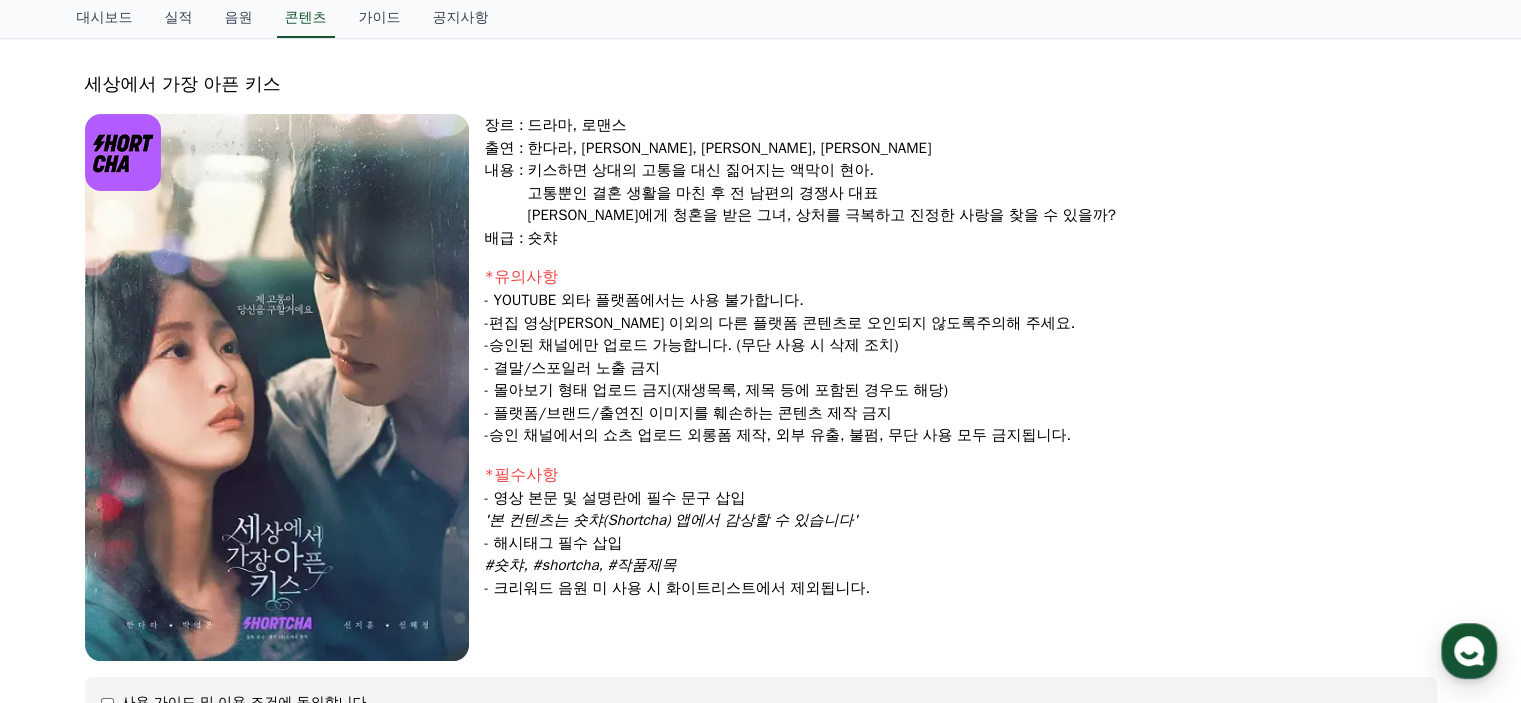 drag, startPoint x: 587, startPoint y: 516, endPoint x: 687, endPoint y: 515, distance: 100.005 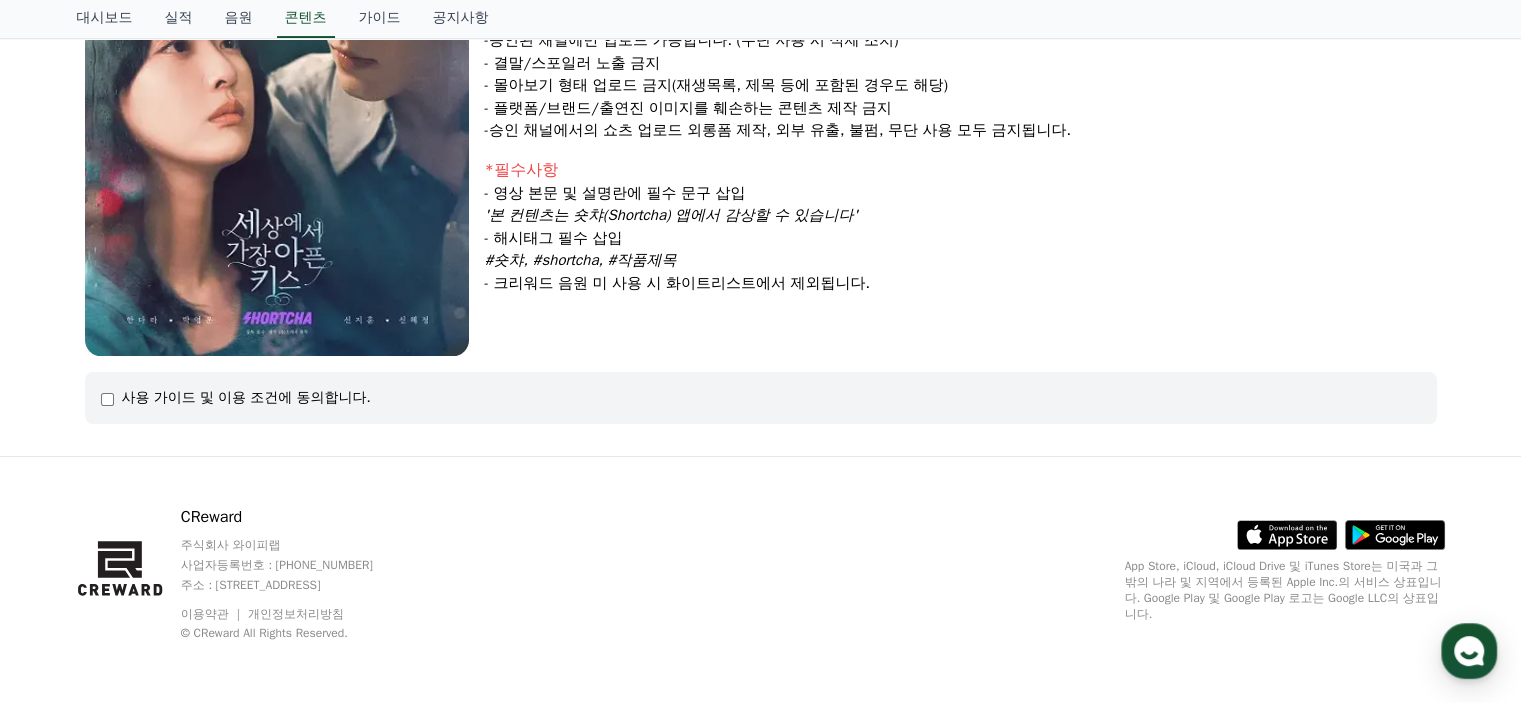 scroll, scrollTop: 305, scrollLeft: 0, axis: vertical 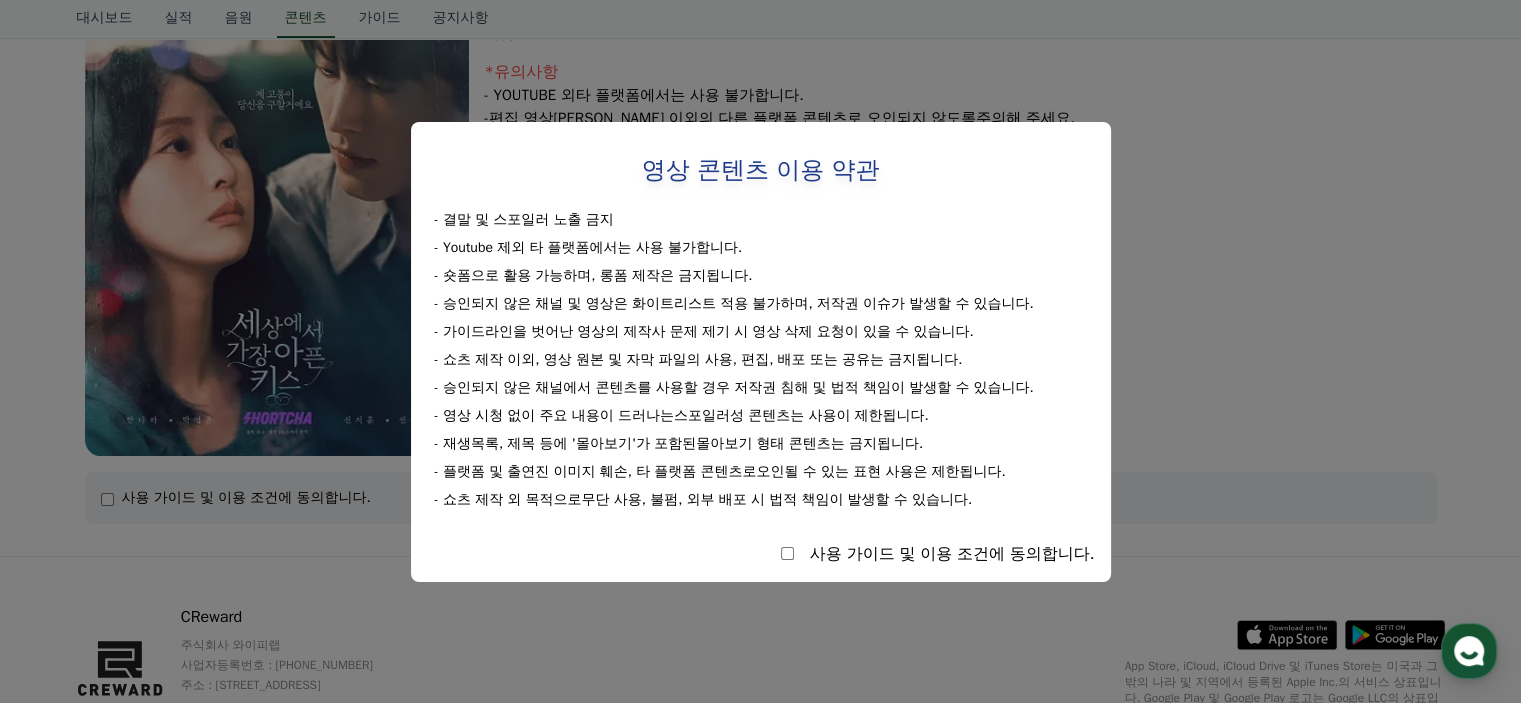select 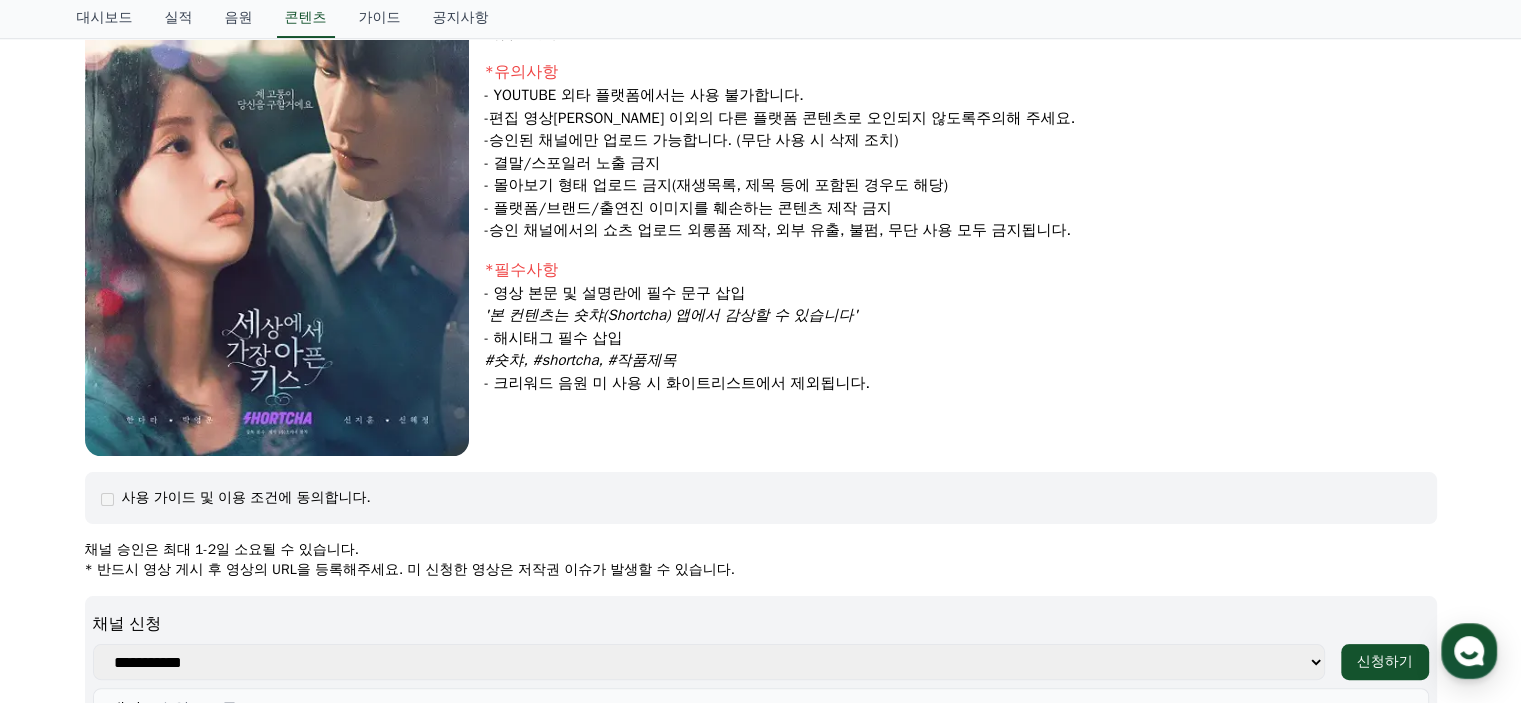 scroll, scrollTop: 505, scrollLeft: 0, axis: vertical 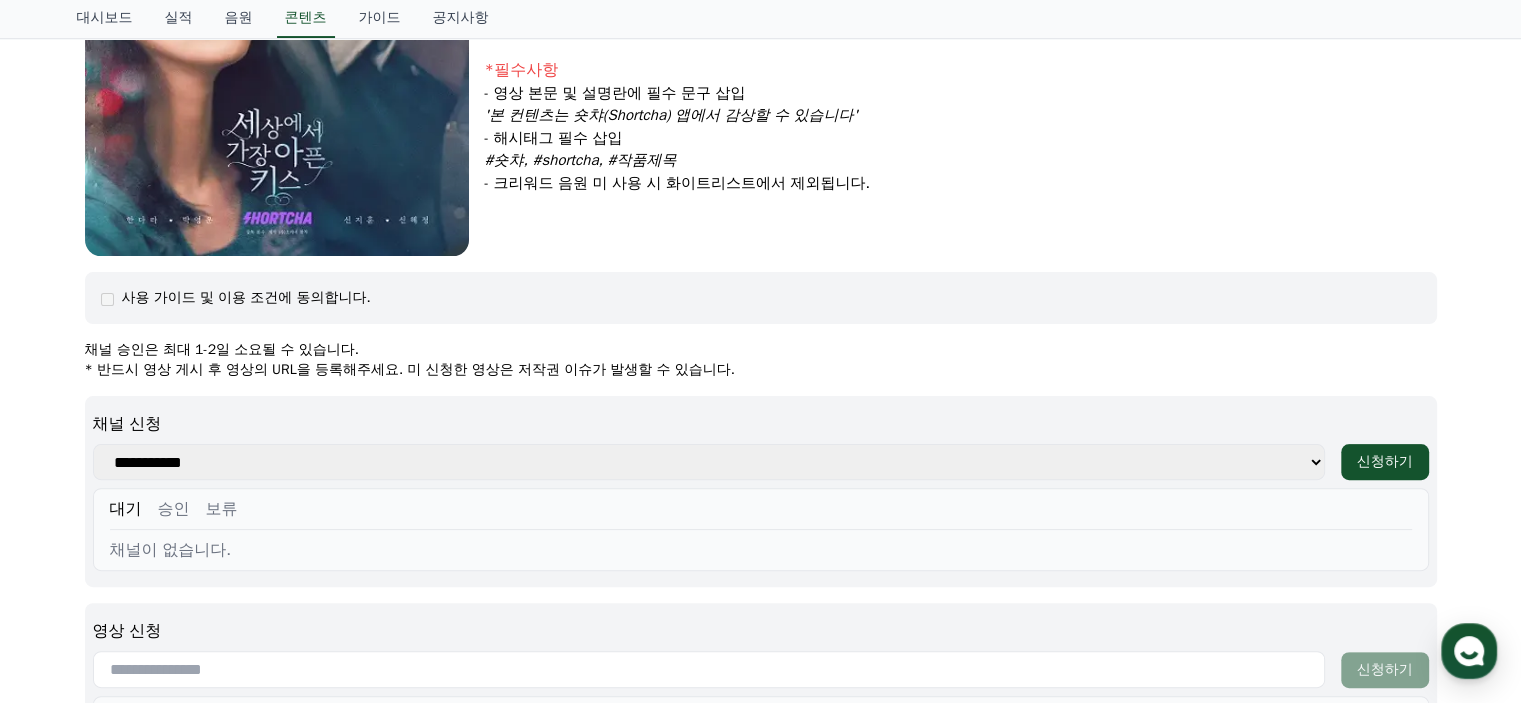 click on "**********" at bounding box center (709, 462) 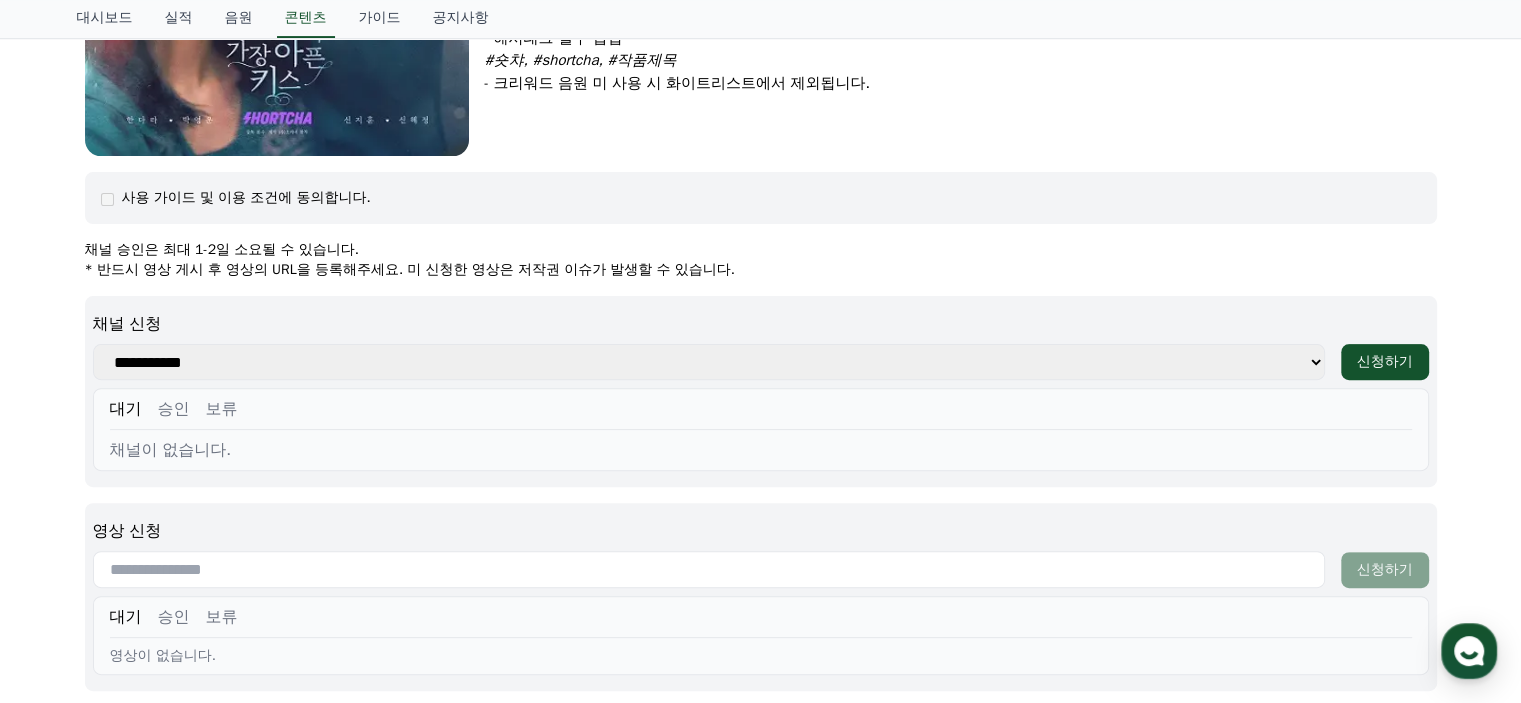 scroll, scrollTop: 705, scrollLeft: 0, axis: vertical 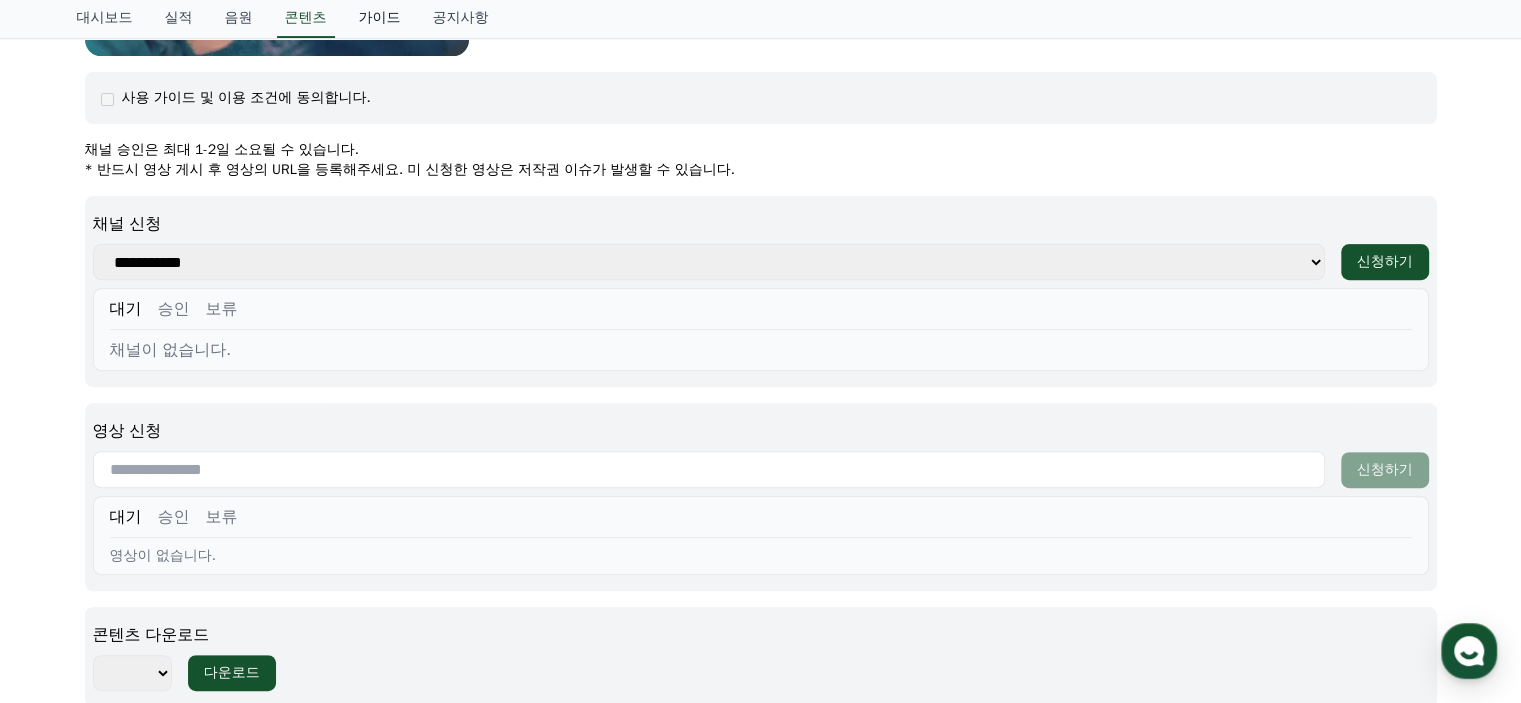 click on "가이드" at bounding box center (380, 19) 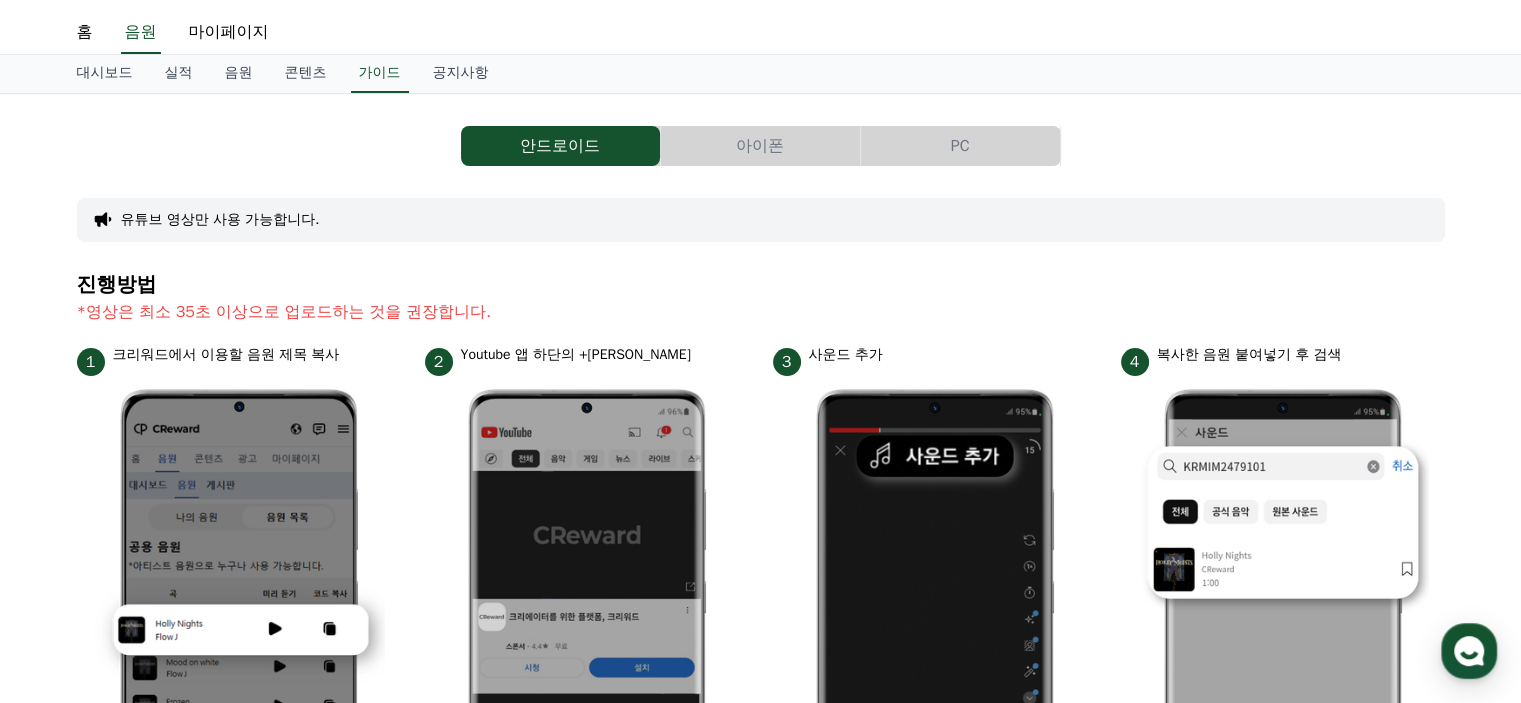 scroll, scrollTop: 0, scrollLeft: 0, axis: both 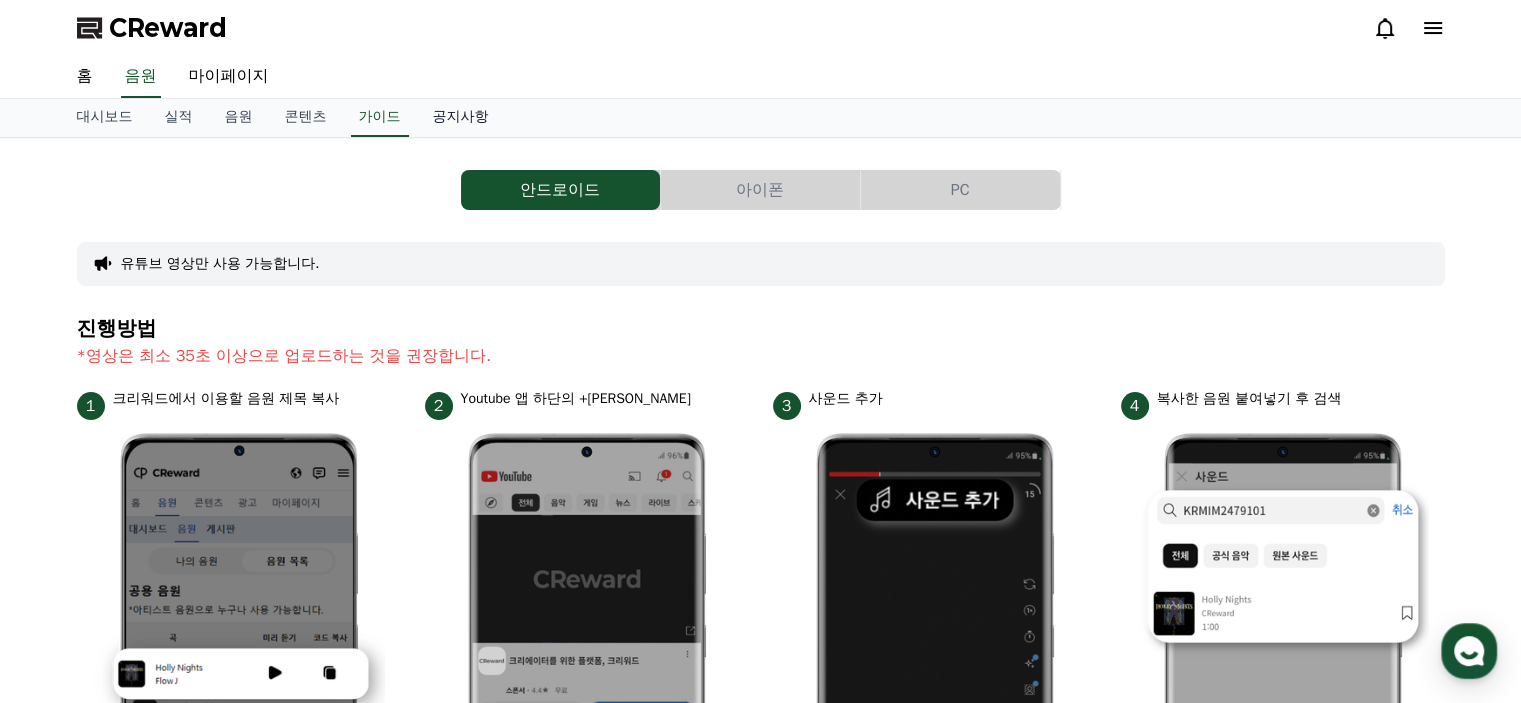click on "공지사항" at bounding box center (461, 118) 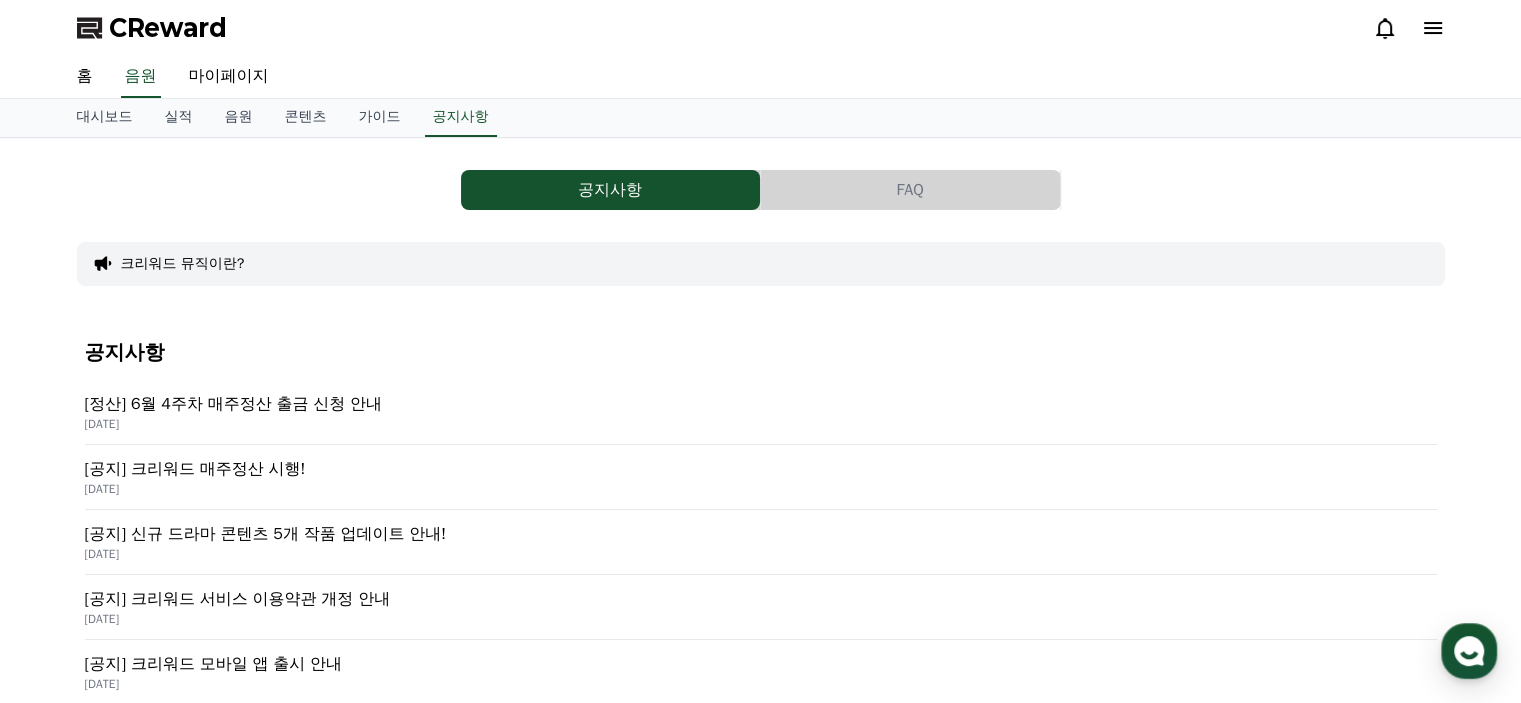 click on "크리워드 뮤직이란?" at bounding box center (183, 264) 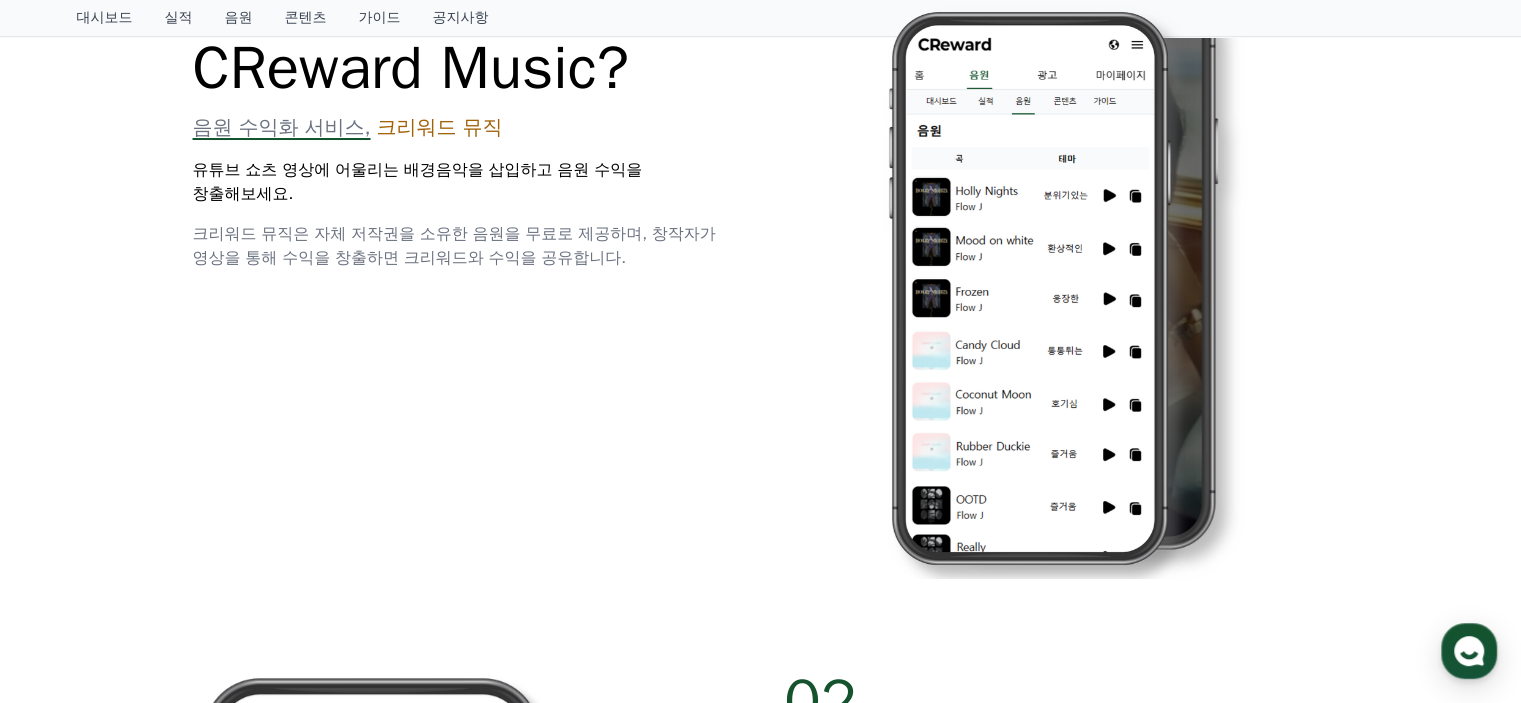 scroll, scrollTop: 0, scrollLeft: 0, axis: both 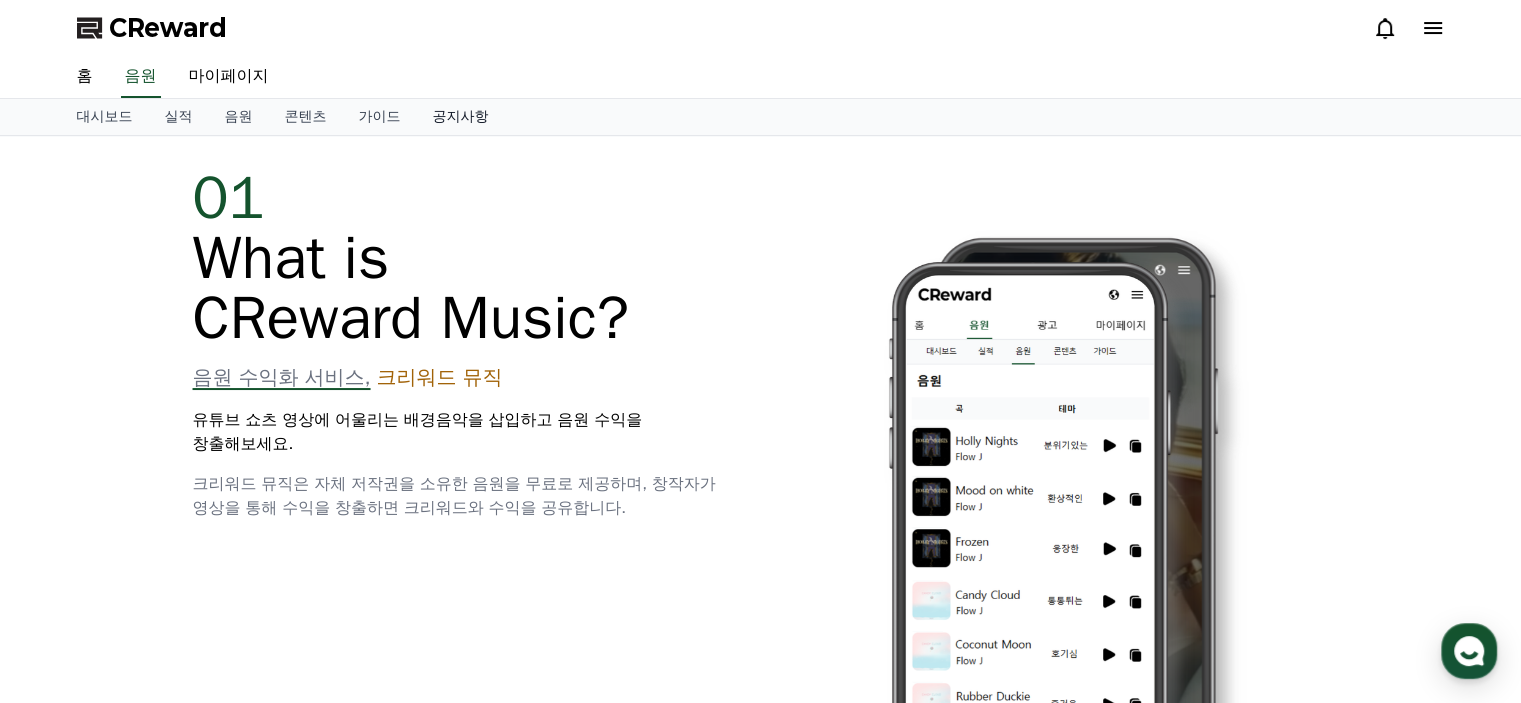 click on "공지사항" at bounding box center (461, 117) 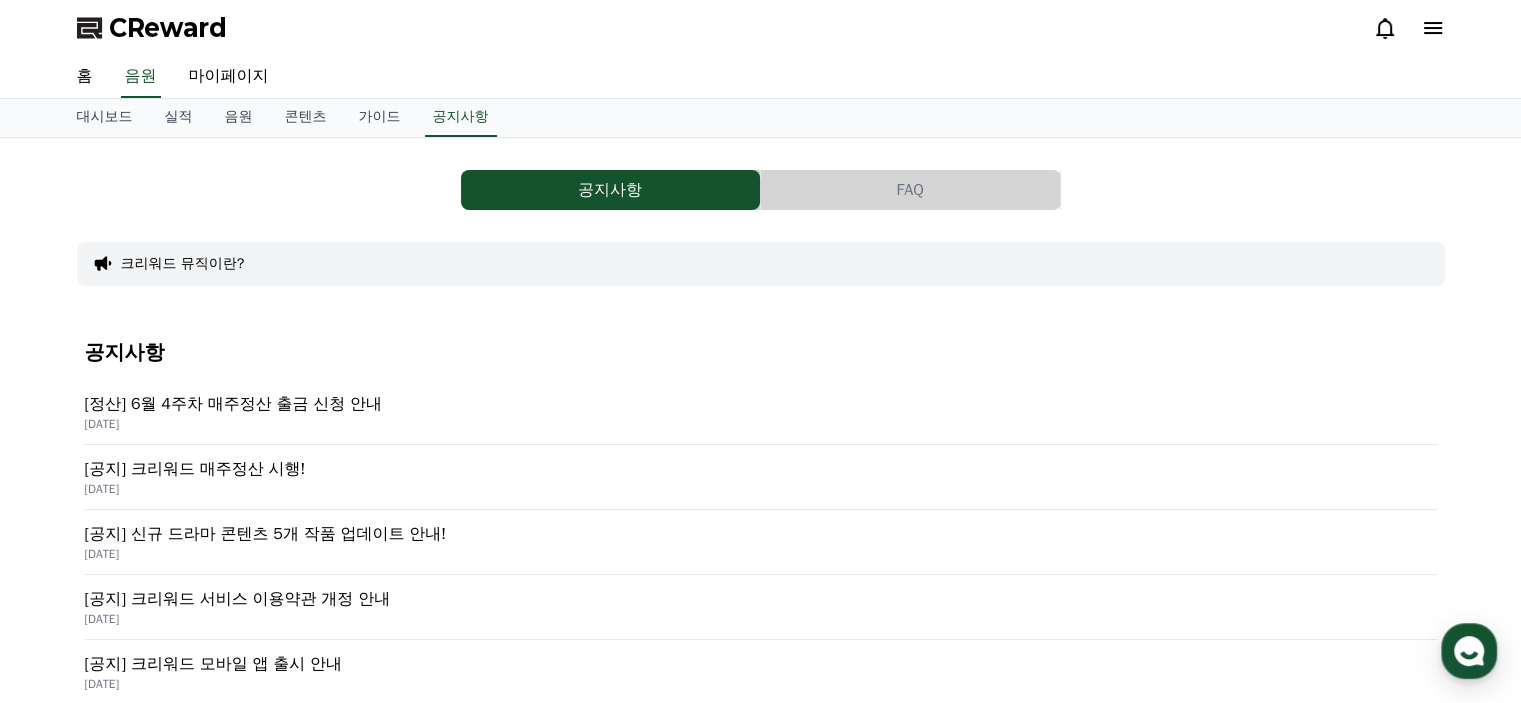 click on "[공지] 신규 드라마 콘텐츠 5개 작품 업데이트 안내!" at bounding box center [761, 534] 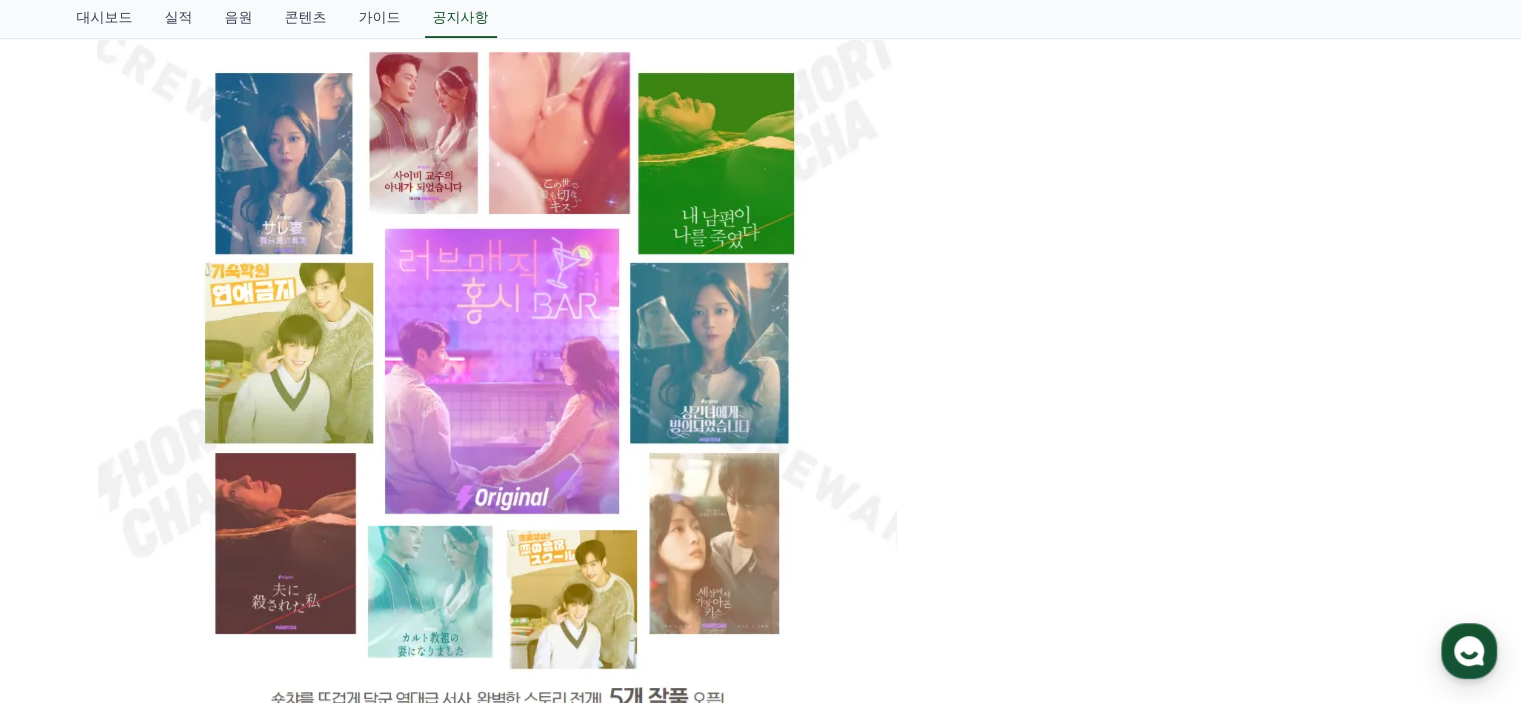 scroll, scrollTop: 1300, scrollLeft: 0, axis: vertical 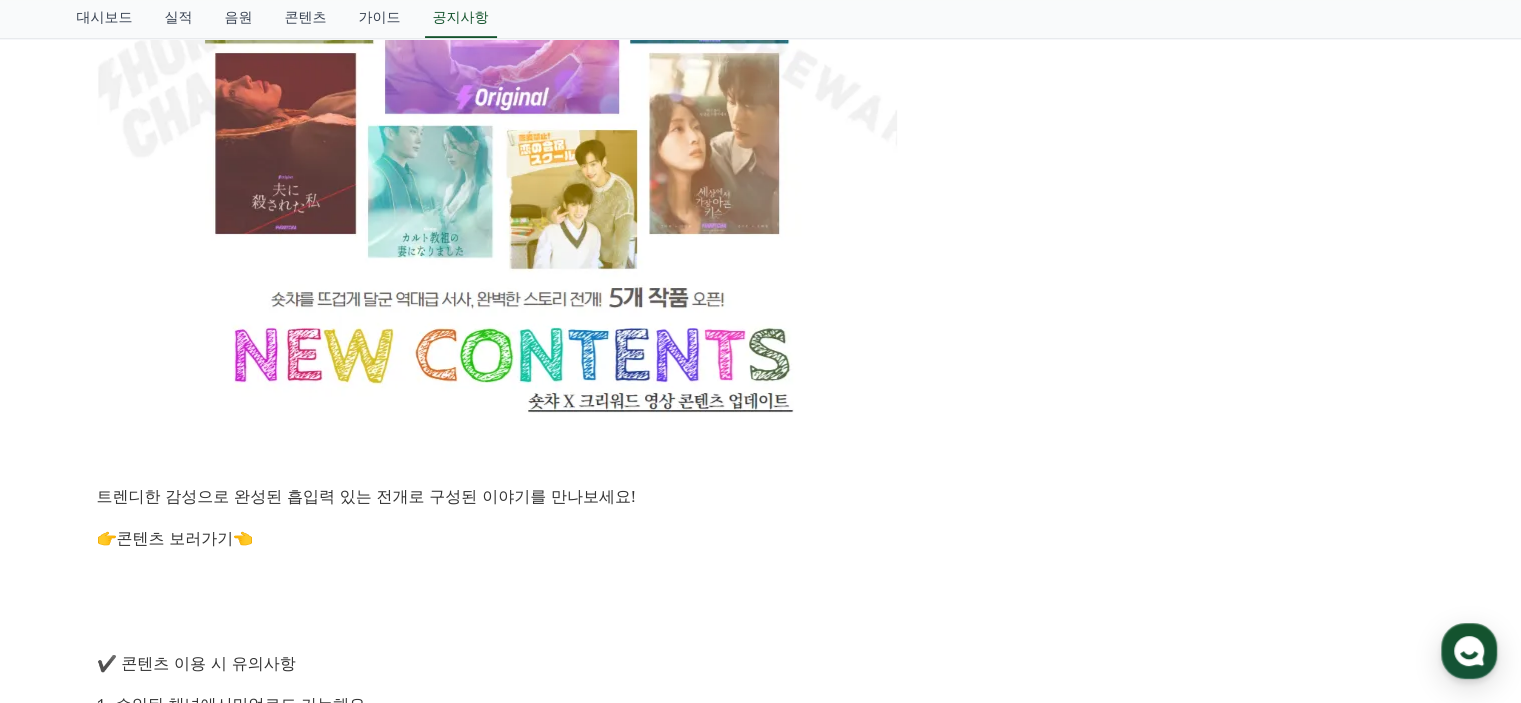 click on "콘텐츠 보러가기" at bounding box center (175, 539) 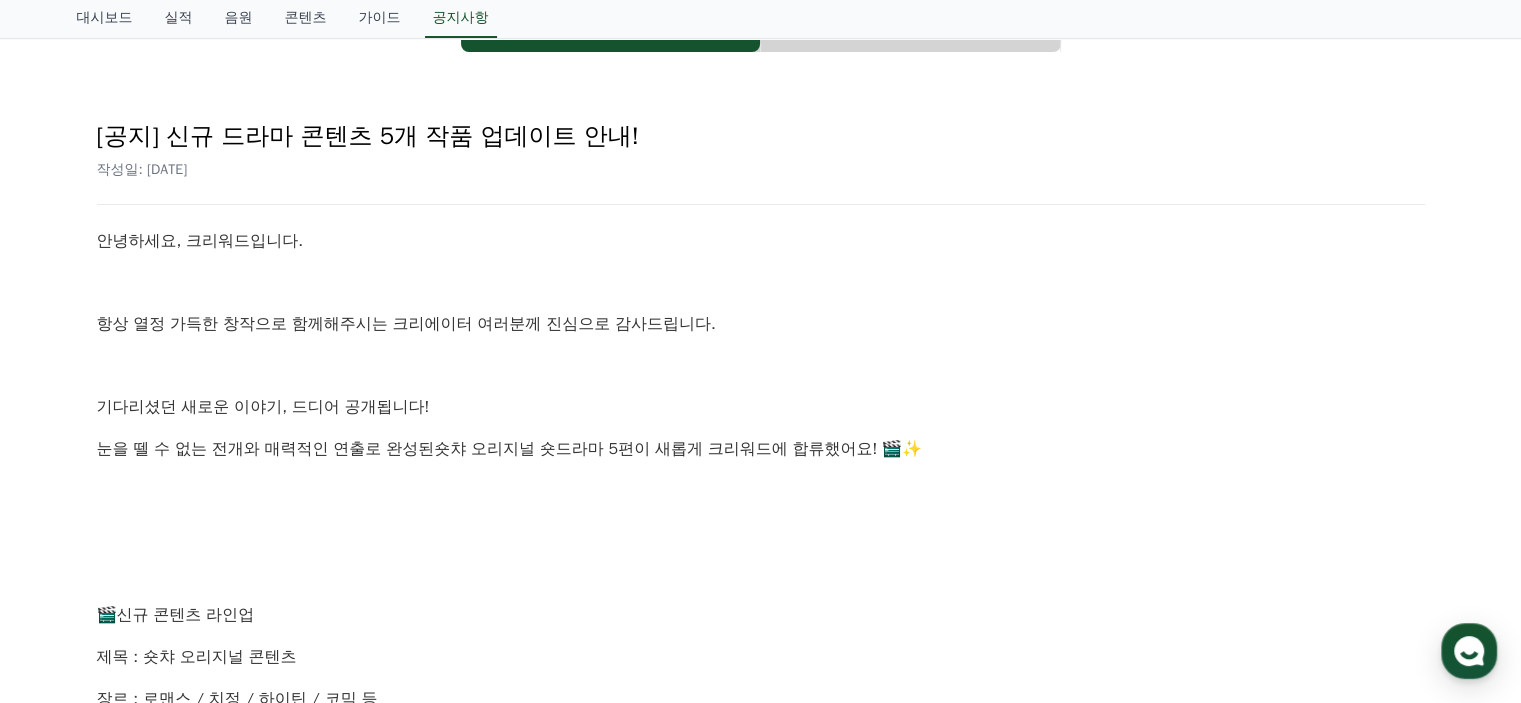 scroll, scrollTop: 0, scrollLeft: 0, axis: both 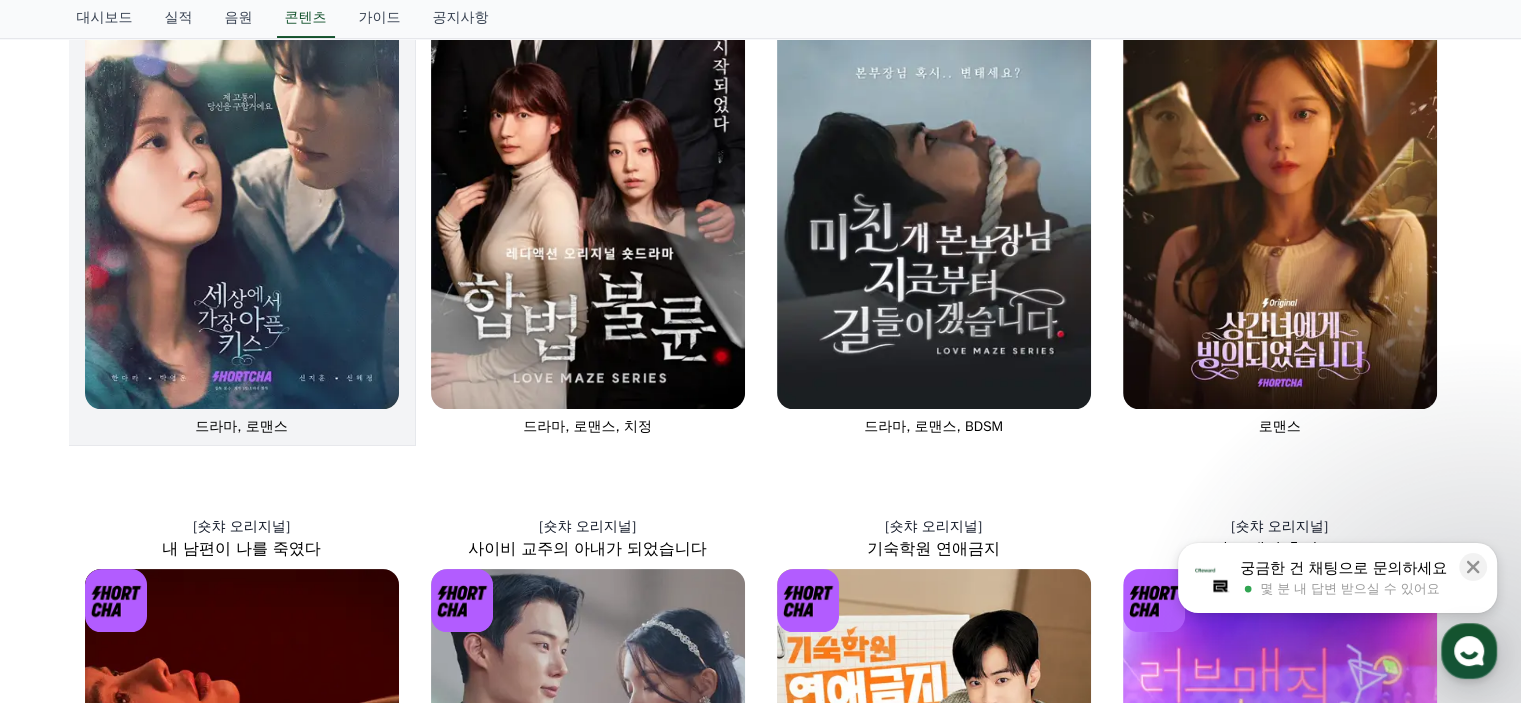 click at bounding box center (242, 173) 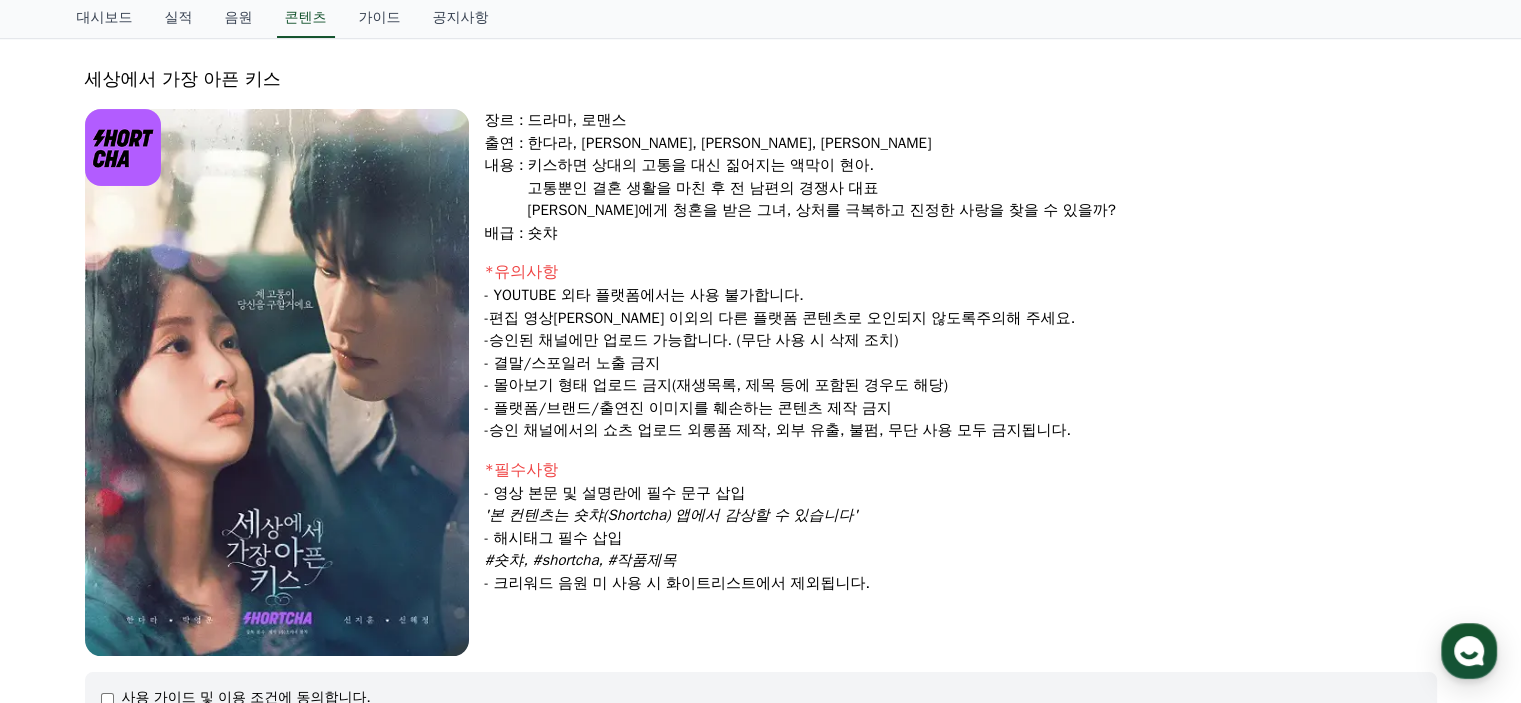 scroll, scrollTop: 0, scrollLeft: 0, axis: both 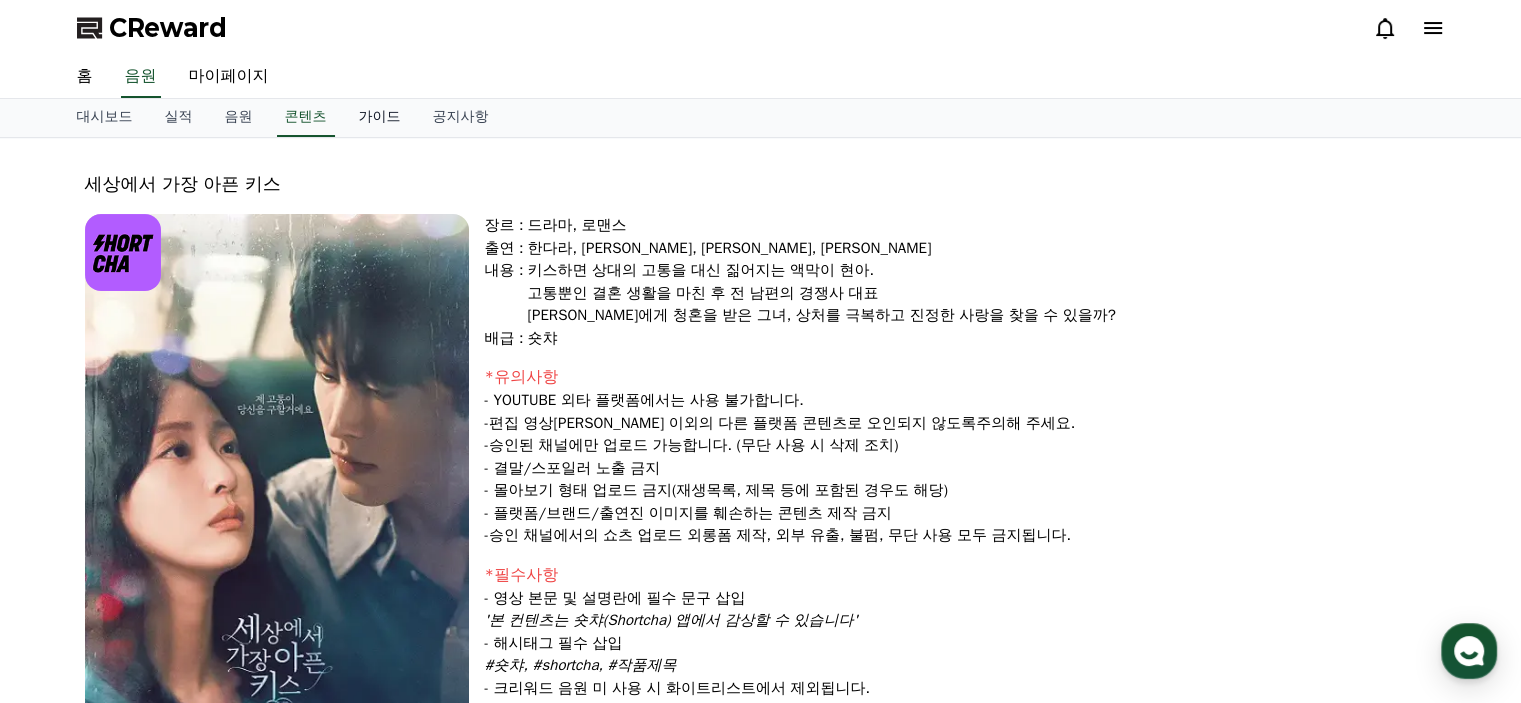 click on "가이드" at bounding box center [380, 118] 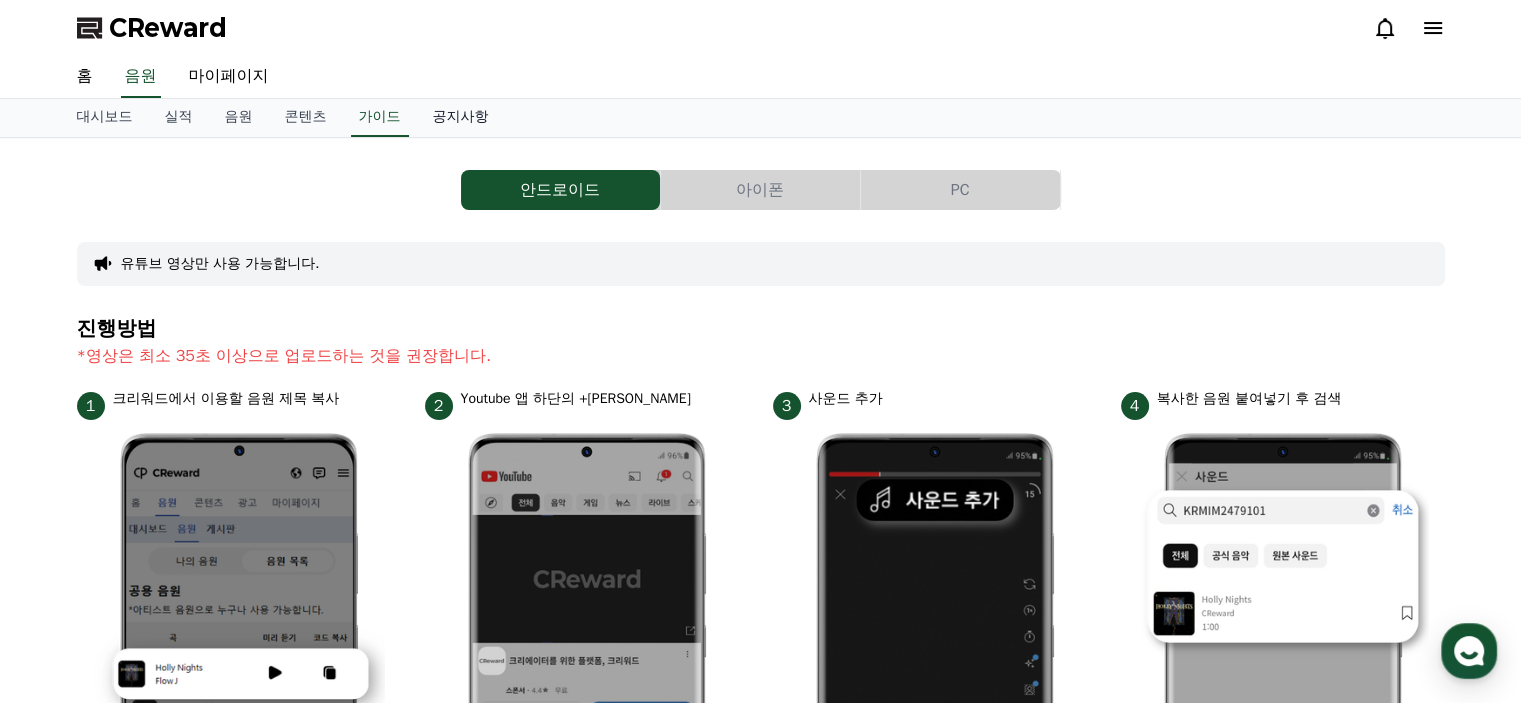 click on "공지사항" at bounding box center [461, 118] 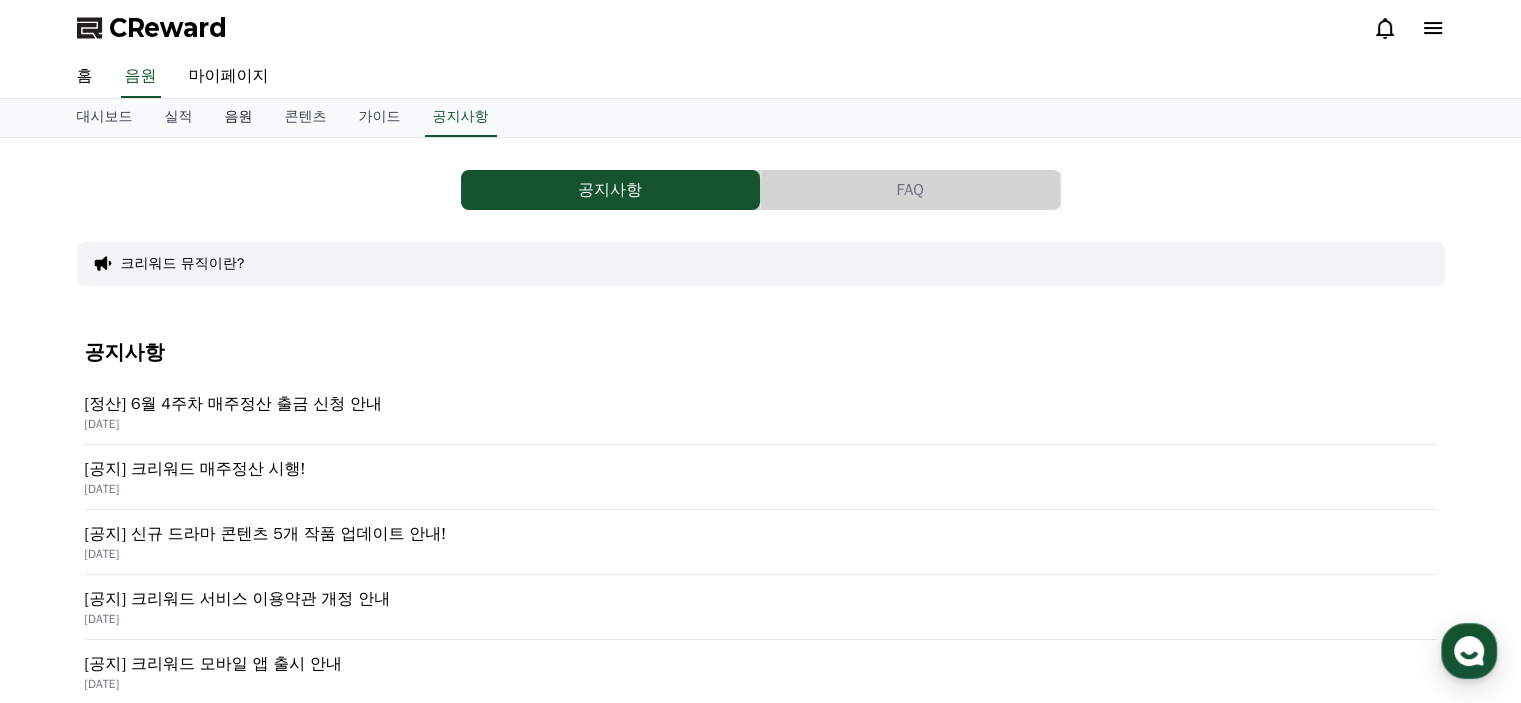 click on "음원" at bounding box center [239, 118] 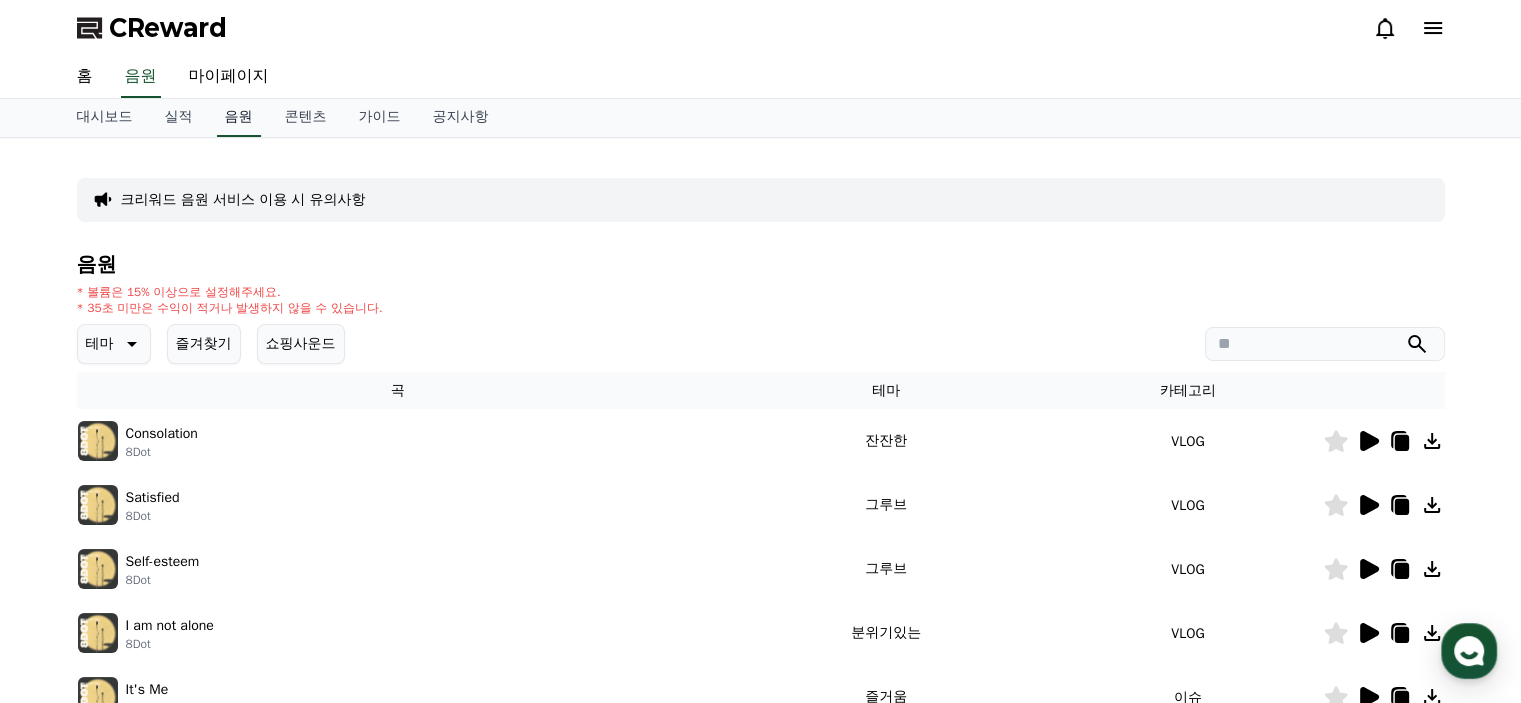 click on "음원" at bounding box center [239, 118] 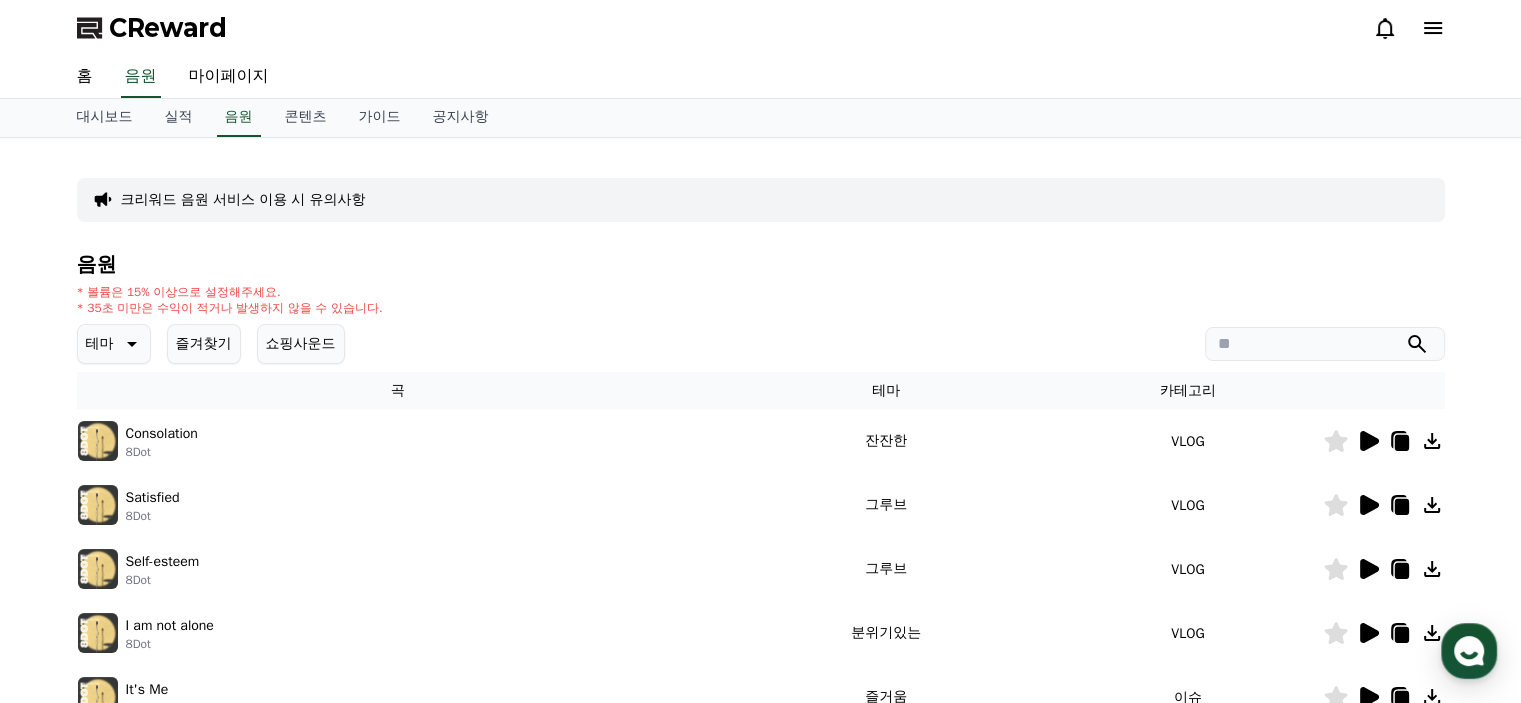scroll, scrollTop: 300, scrollLeft: 0, axis: vertical 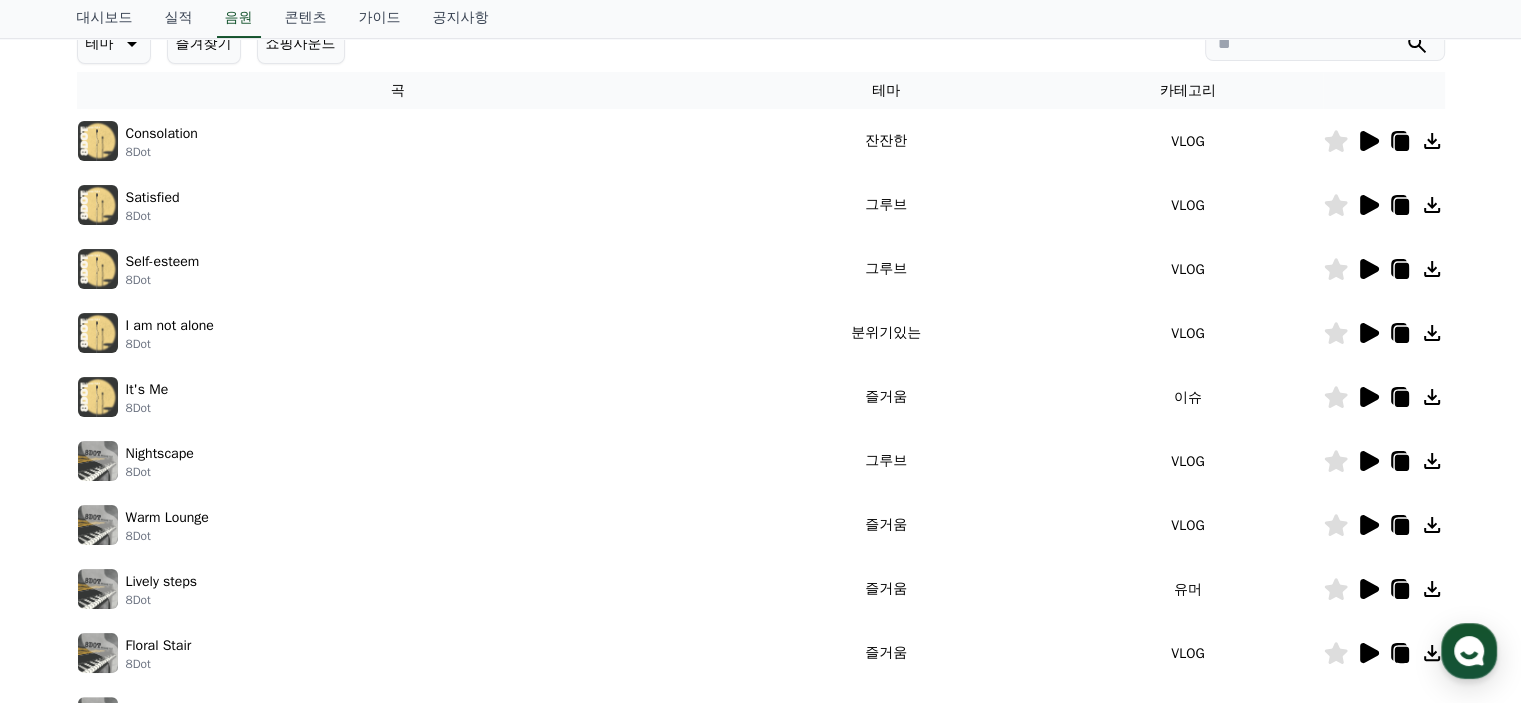 click 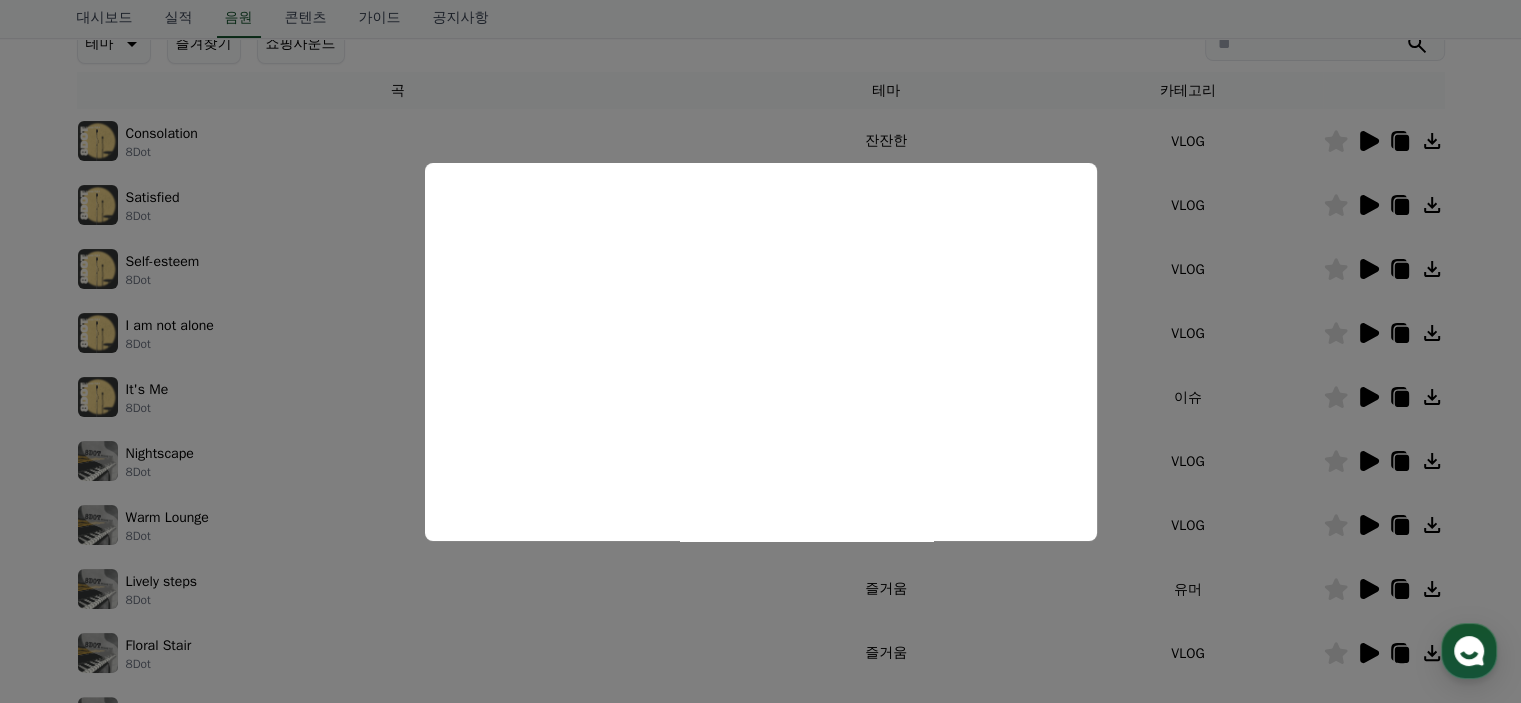 click at bounding box center [760, 351] 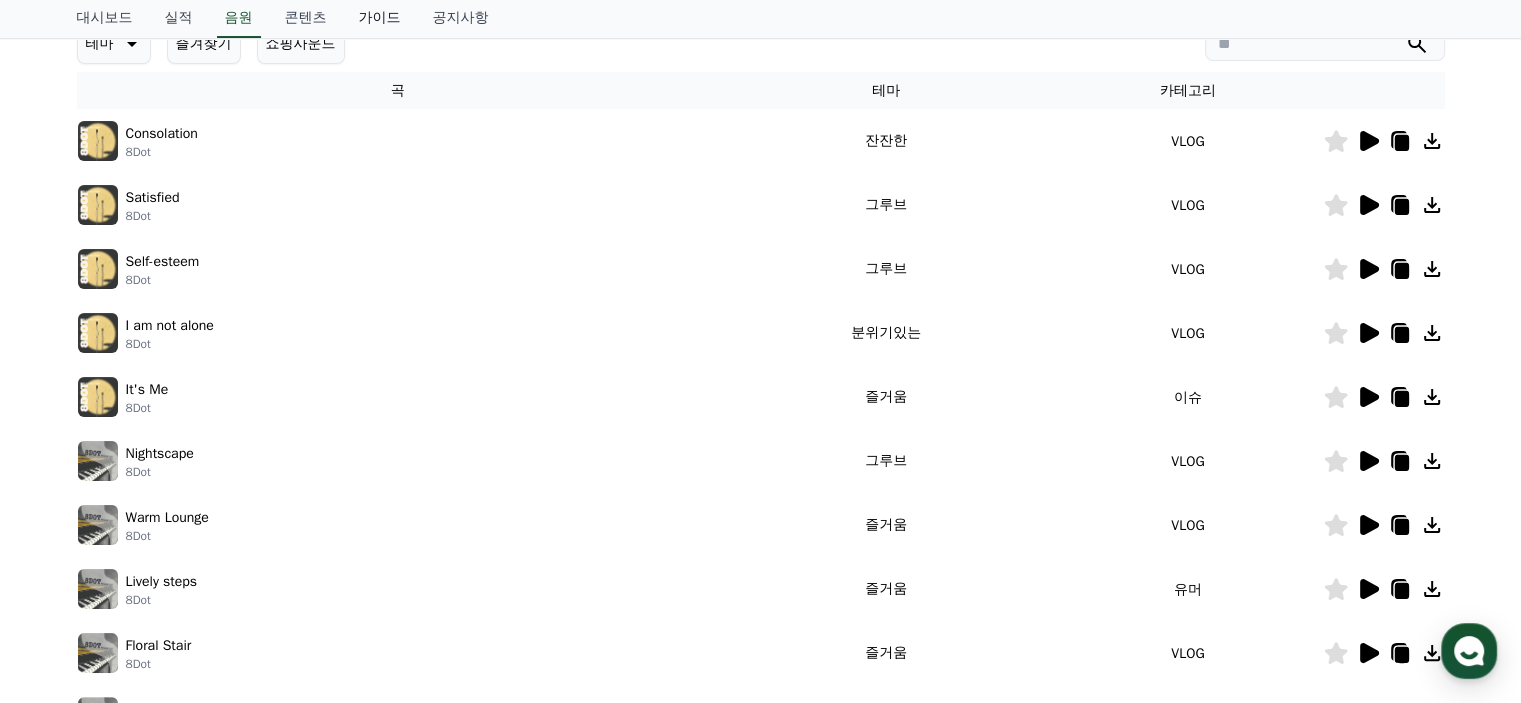 scroll, scrollTop: 0, scrollLeft: 0, axis: both 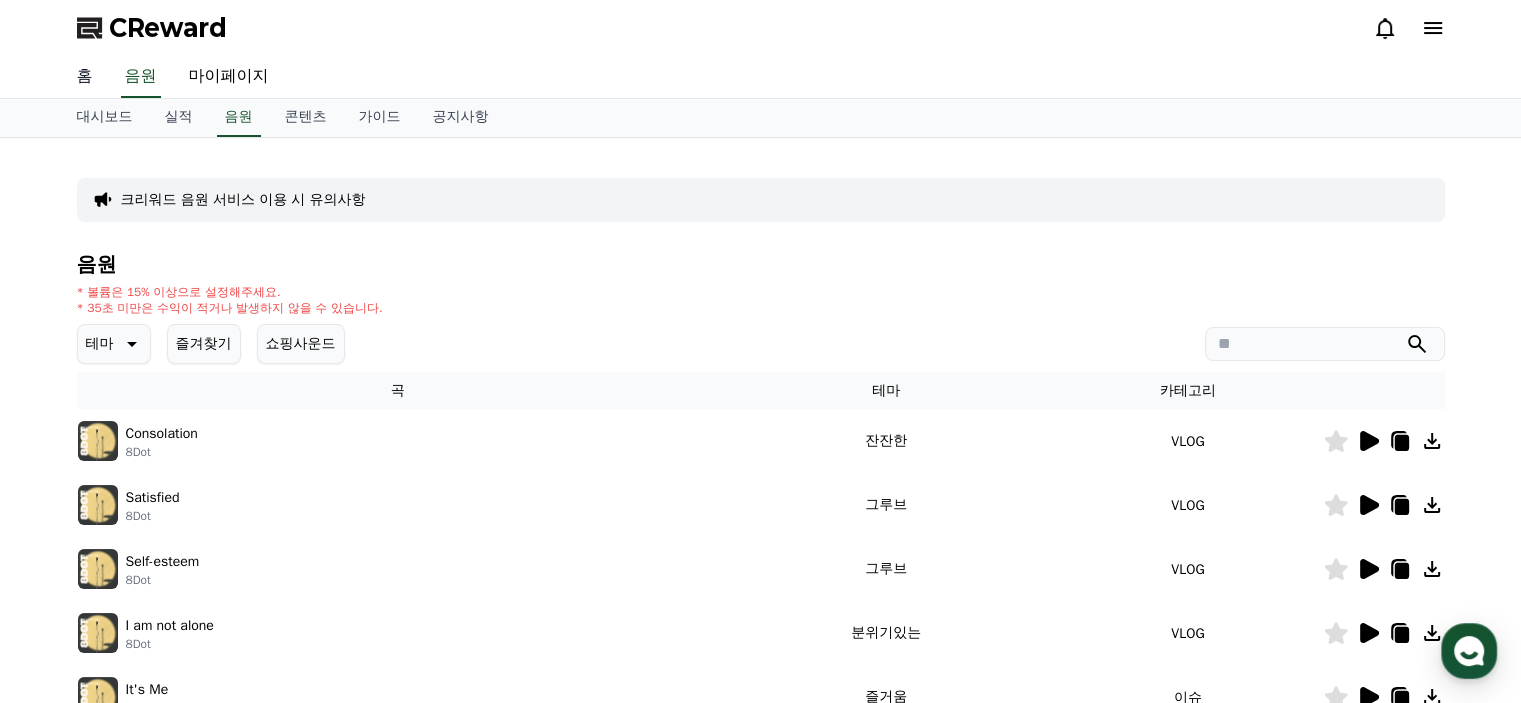 click on "홈" at bounding box center (85, 77) 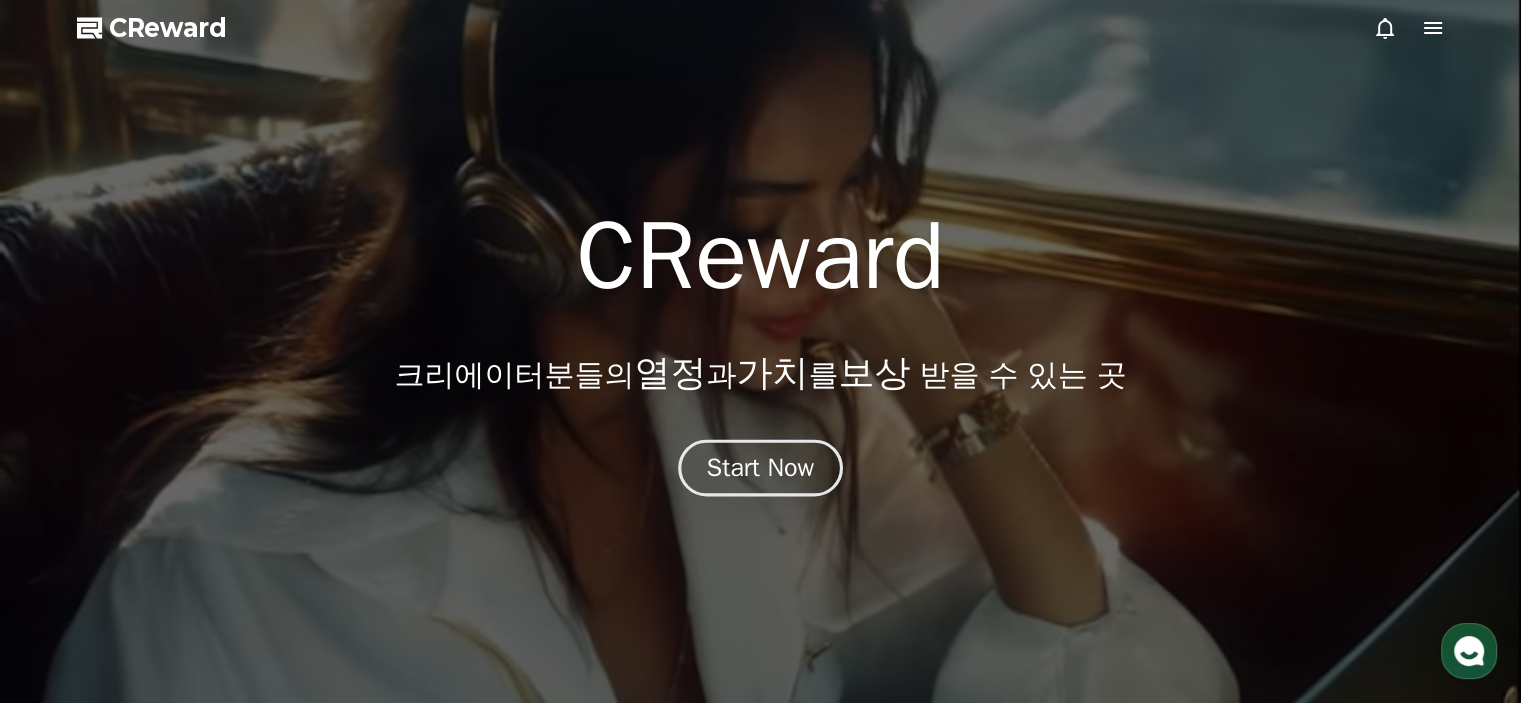 click on "Start Now" at bounding box center (761, 468) 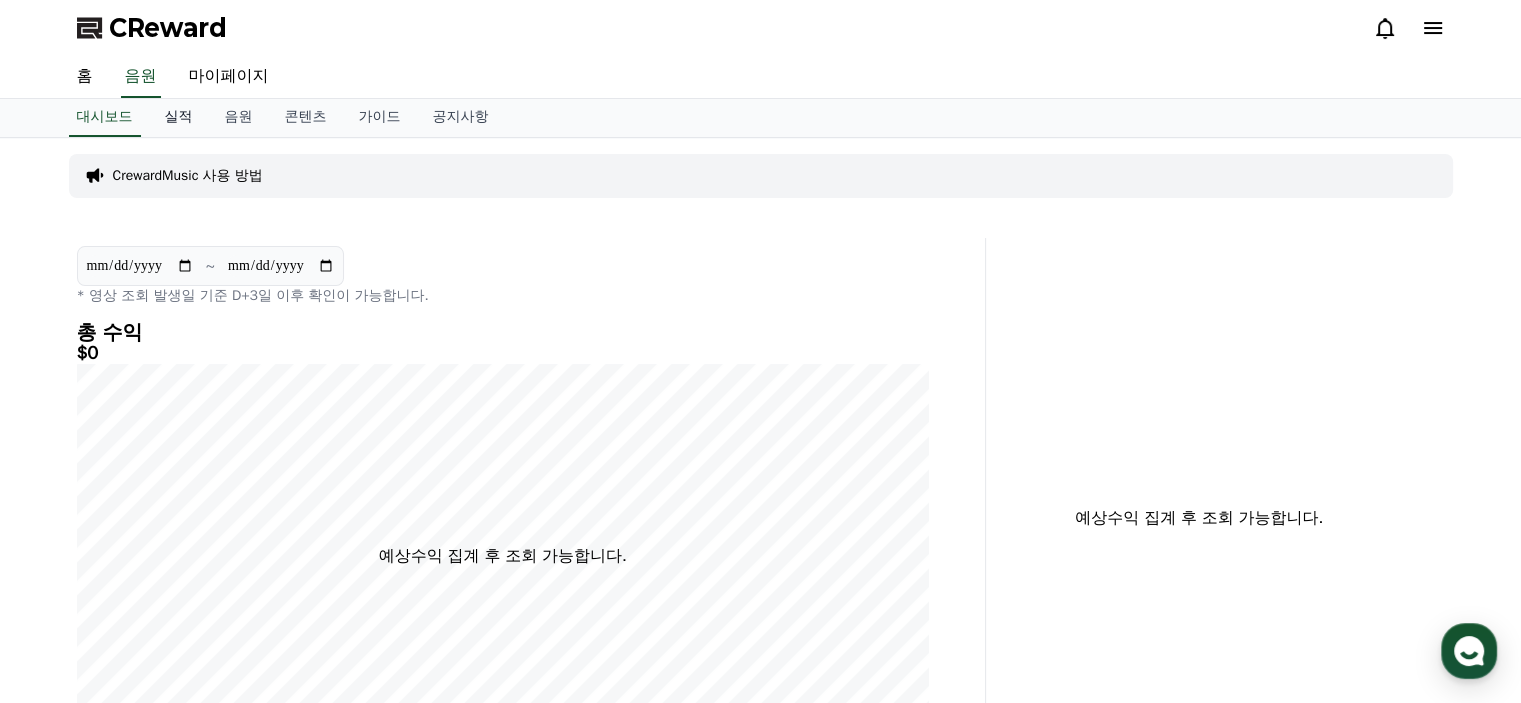 click on "실적" at bounding box center [179, 118] 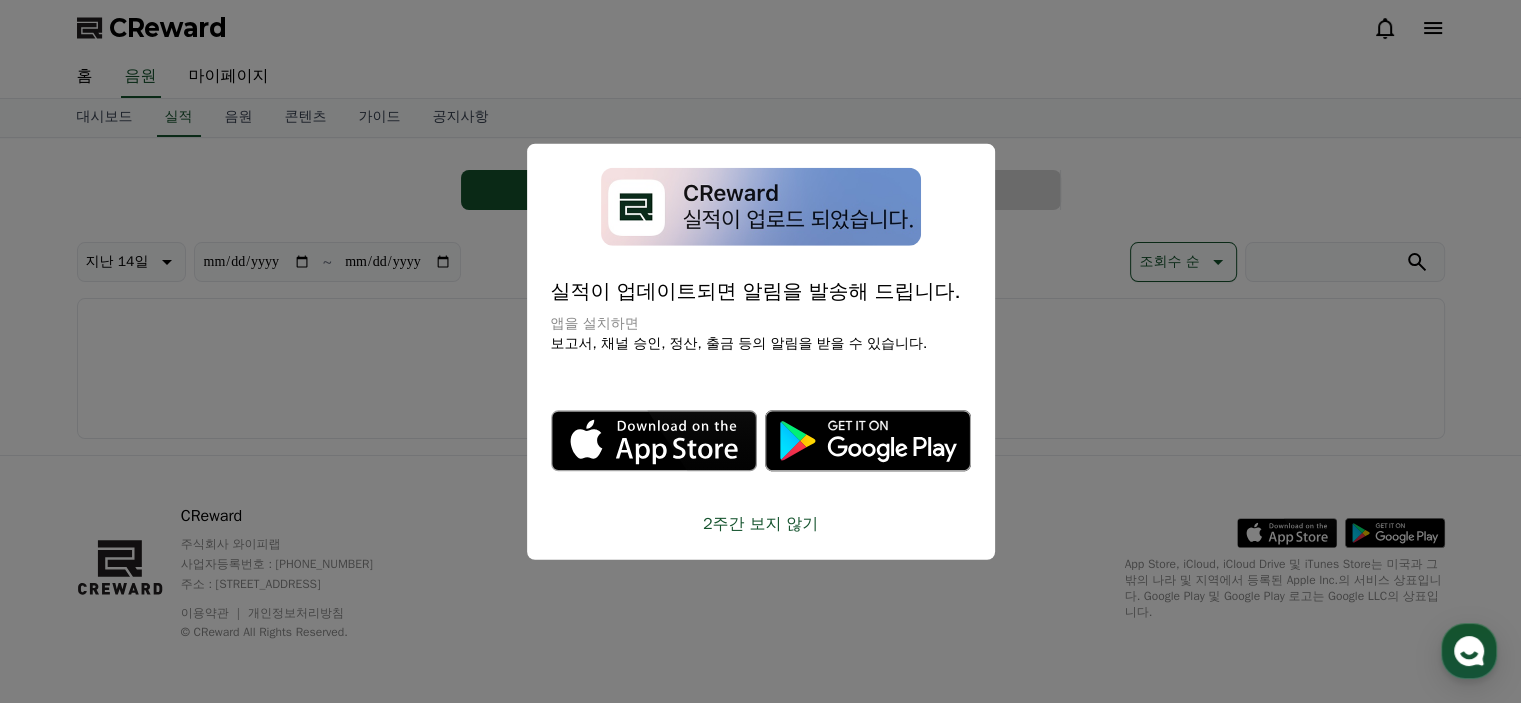 click on "2주간 보지 않기" at bounding box center (761, 524) 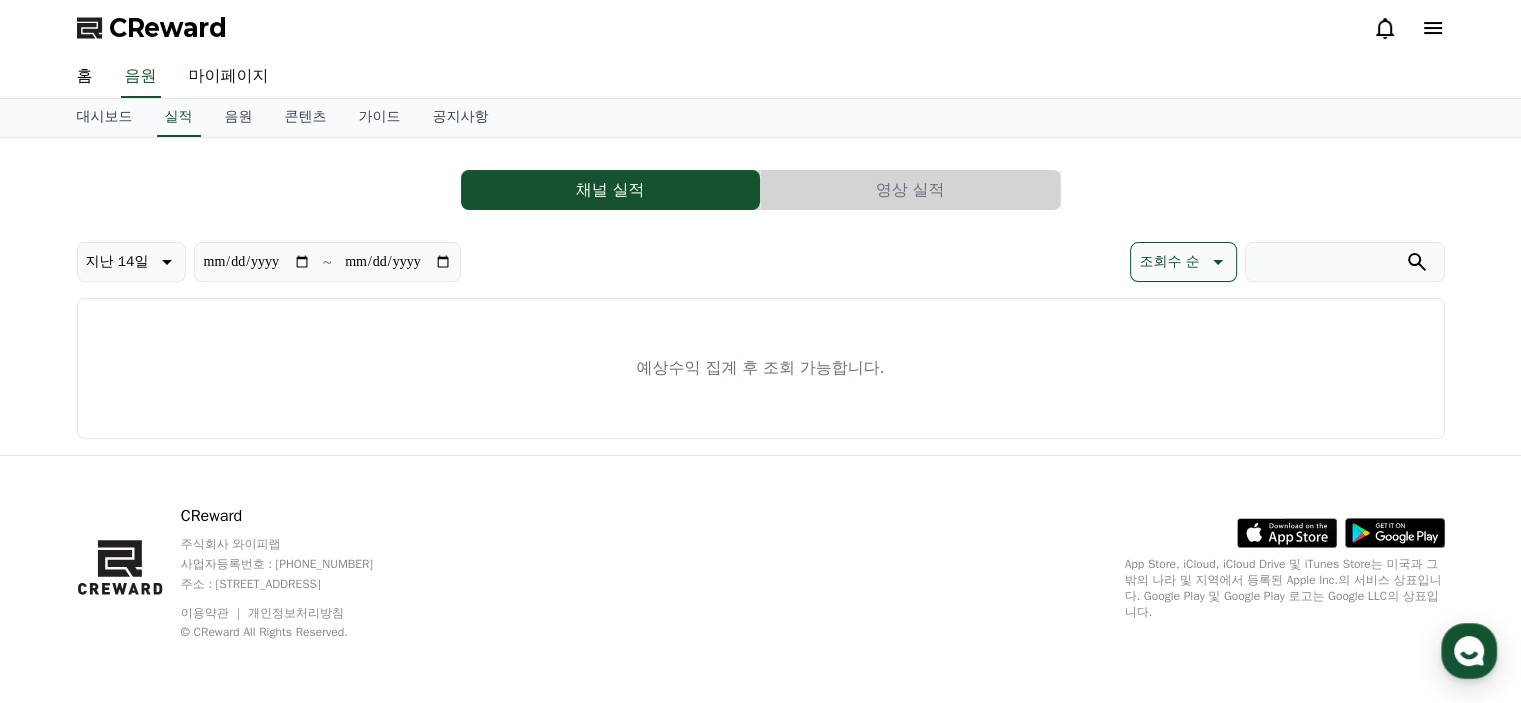 click on "마이페이지" at bounding box center (229, 77) 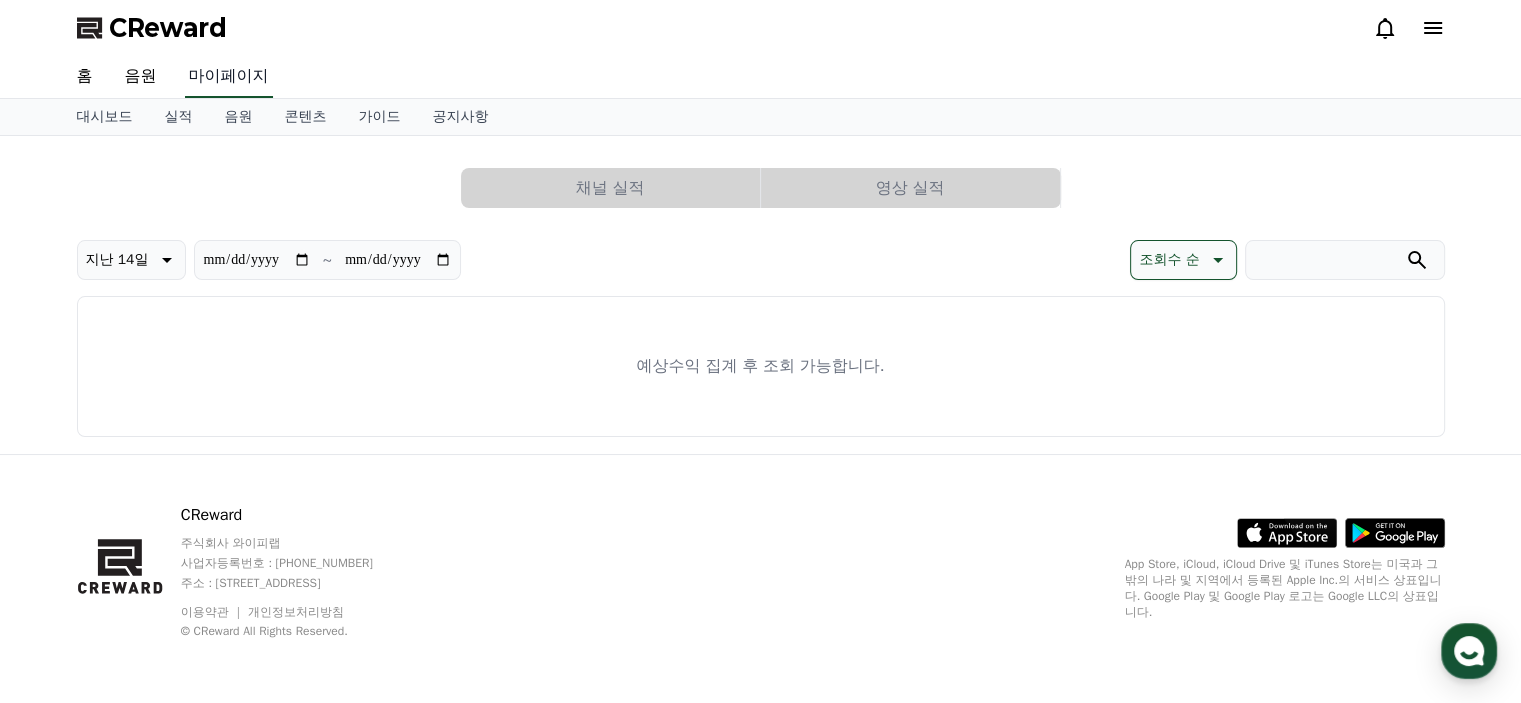 select on "**********" 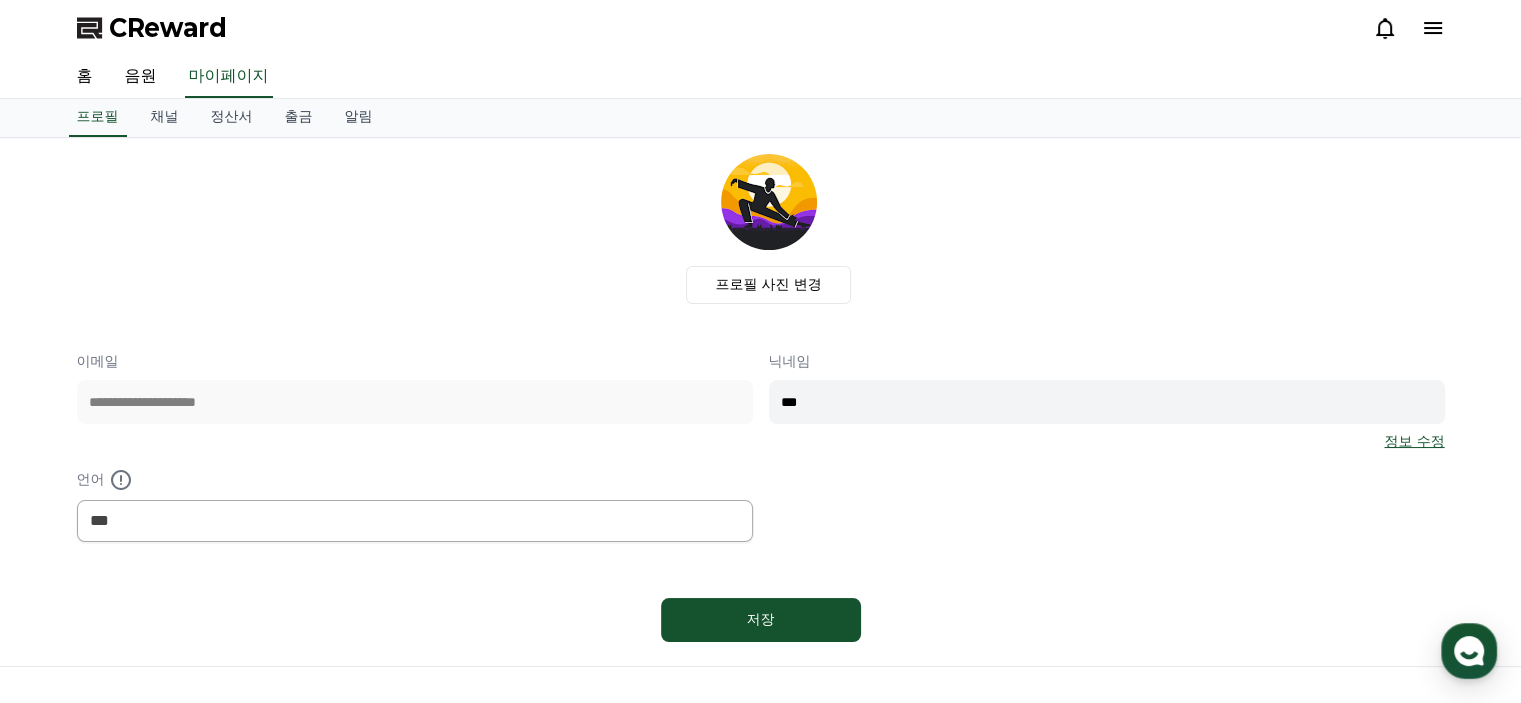 drag, startPoint x: 828, startPoint y: 397, endPoint x: 781, endPoint y: 399, distance: 47.042534 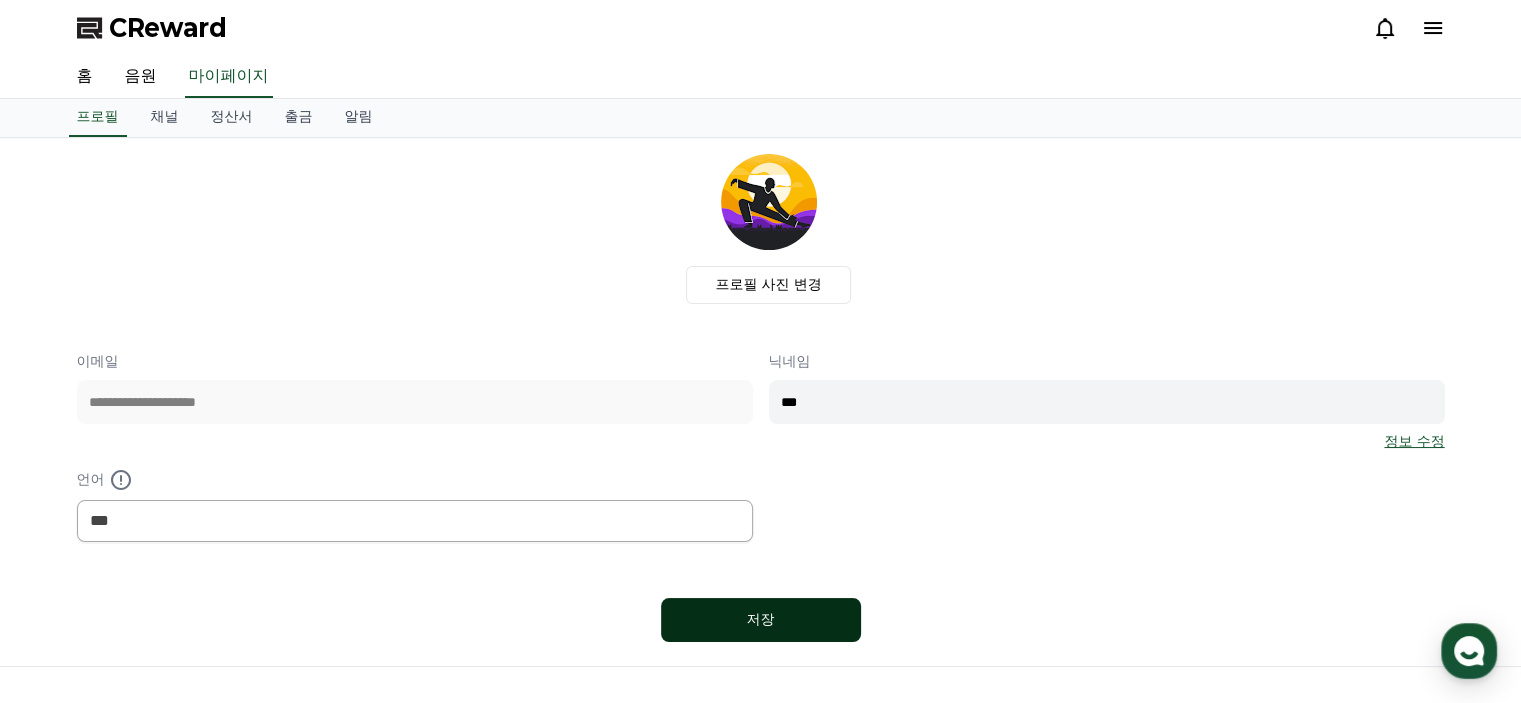 type on "***" 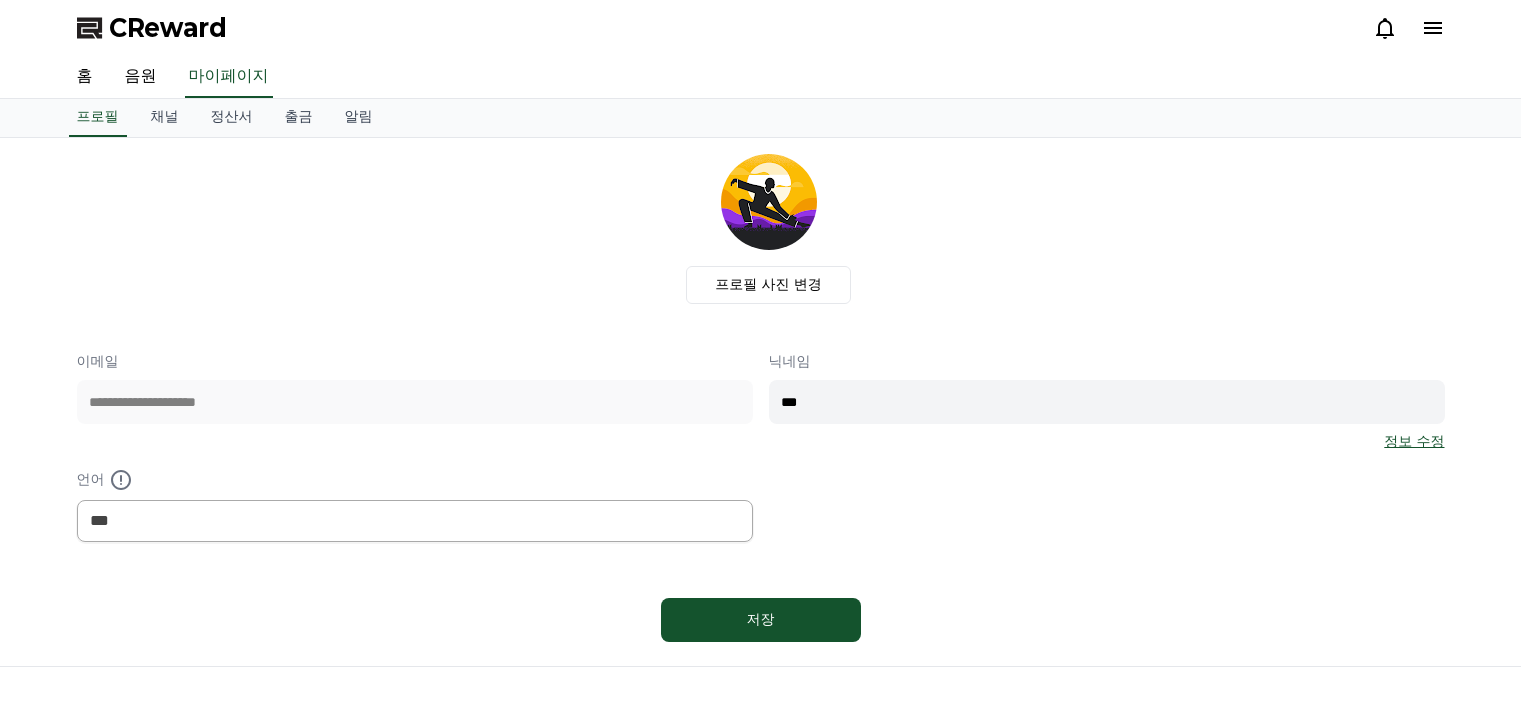 select on "**********" 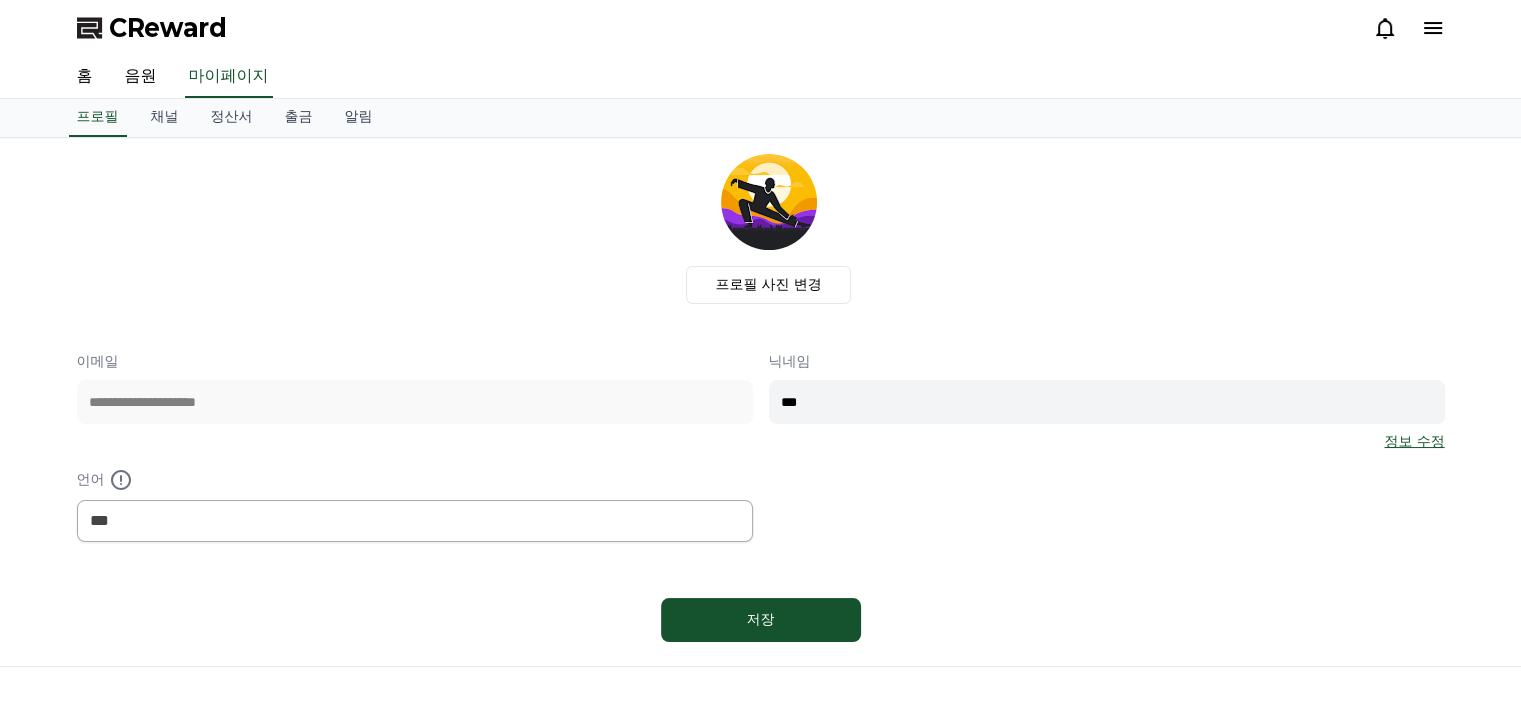 scroll, scrollTop: 0, scrollLeft: 0, axis: both 